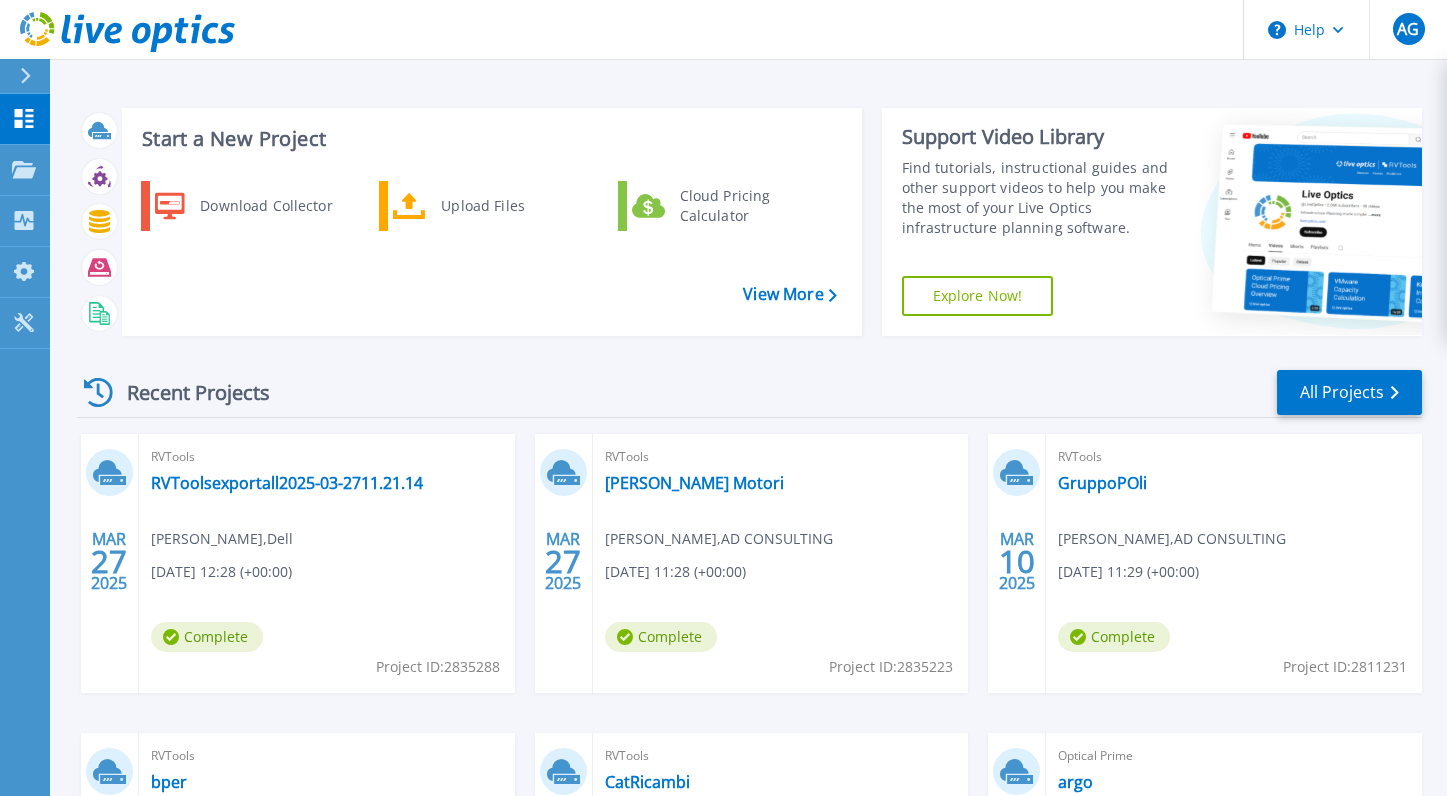 scroll, scrollTop: 0, scrollLeft: 0, axis: both 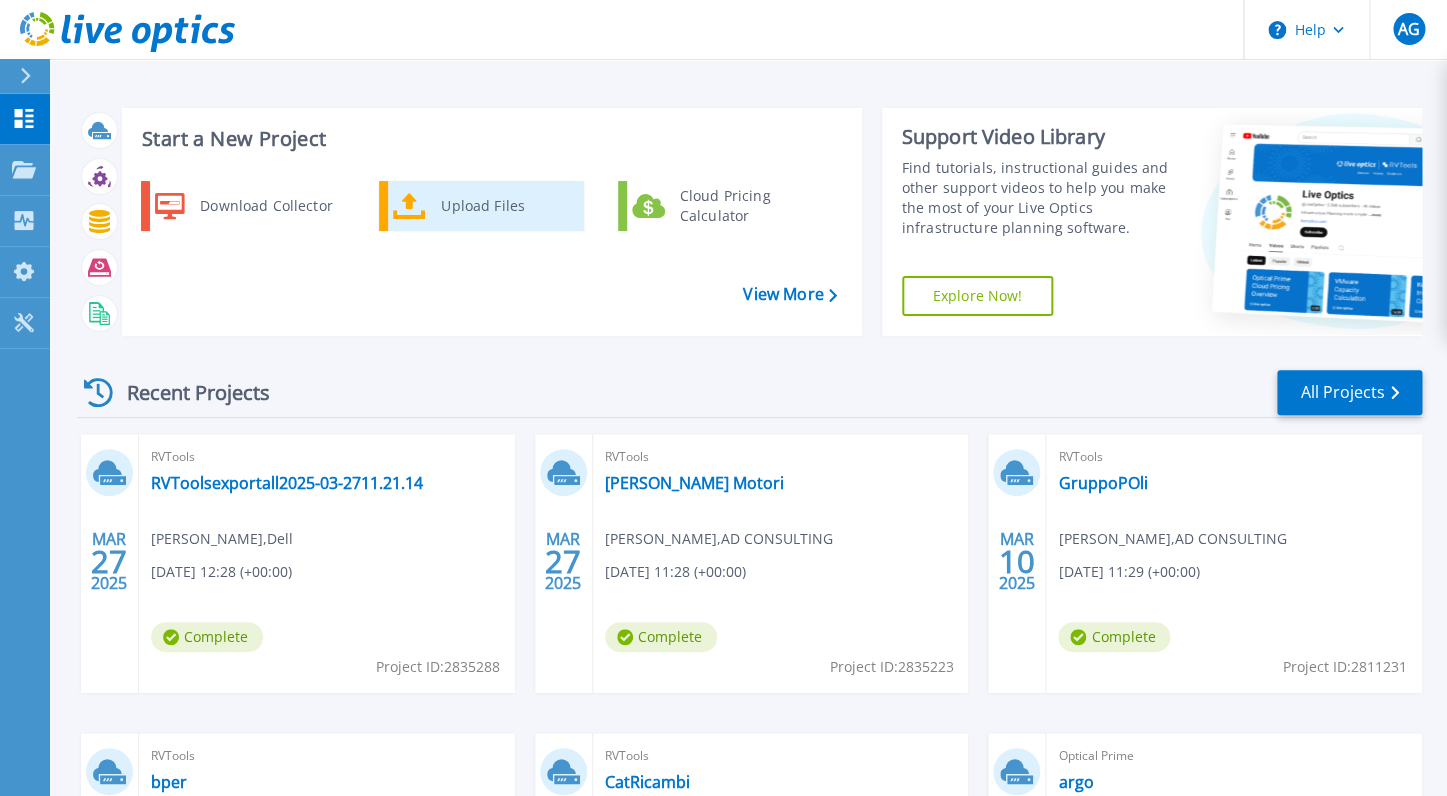 click on "Upload Files" at bounding box center (505, 206) 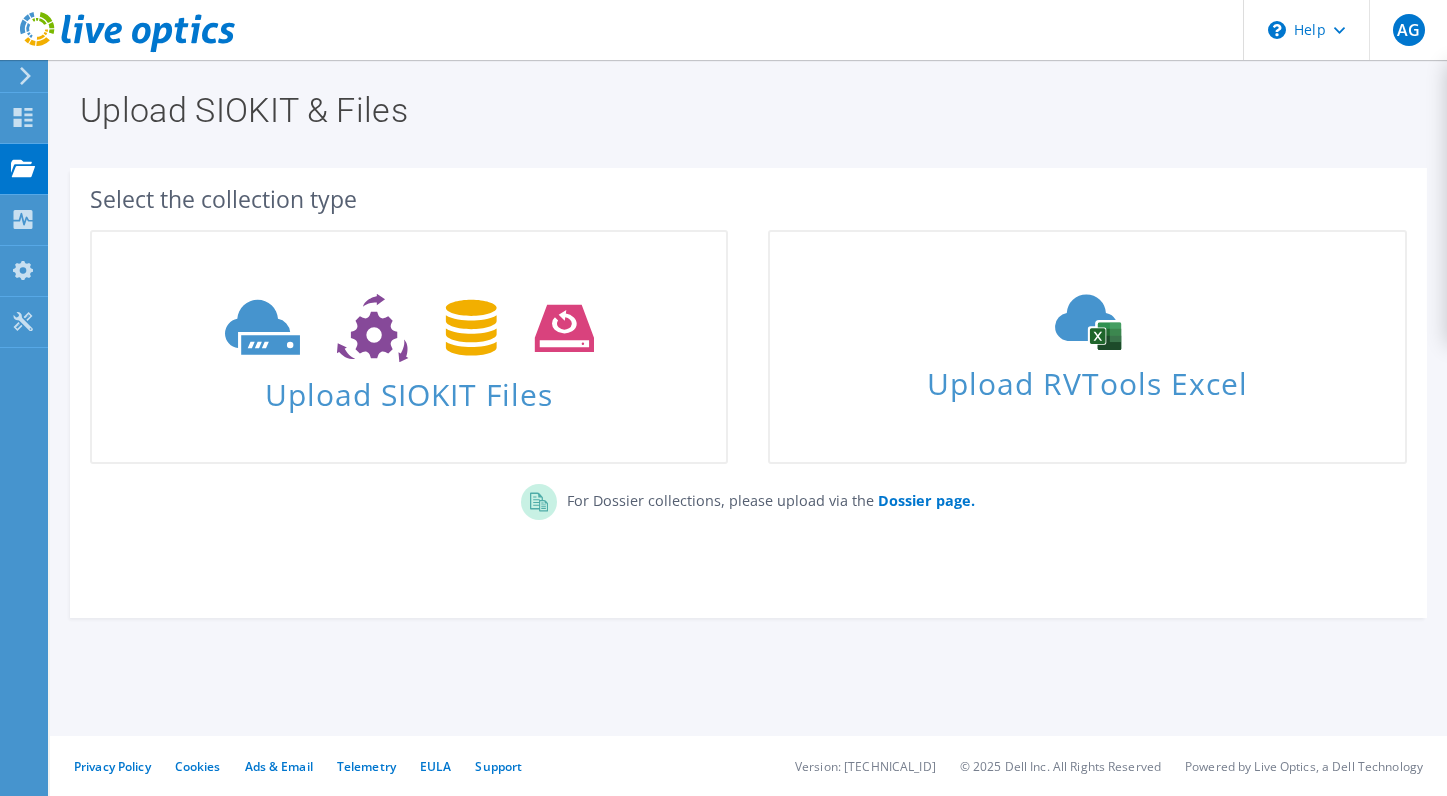 scroll, scrollTop: 0, scrollLeft: 0, axis: both 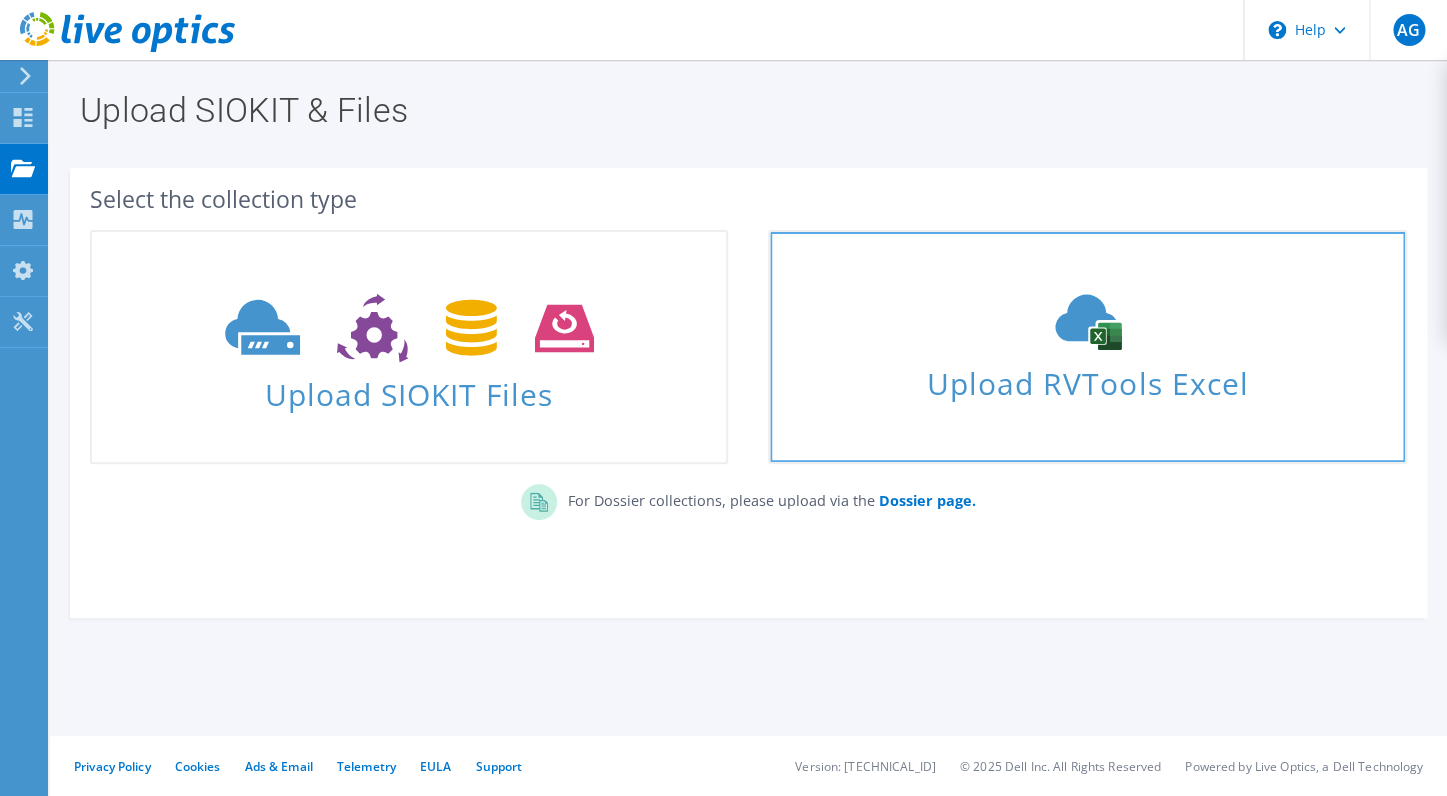 click 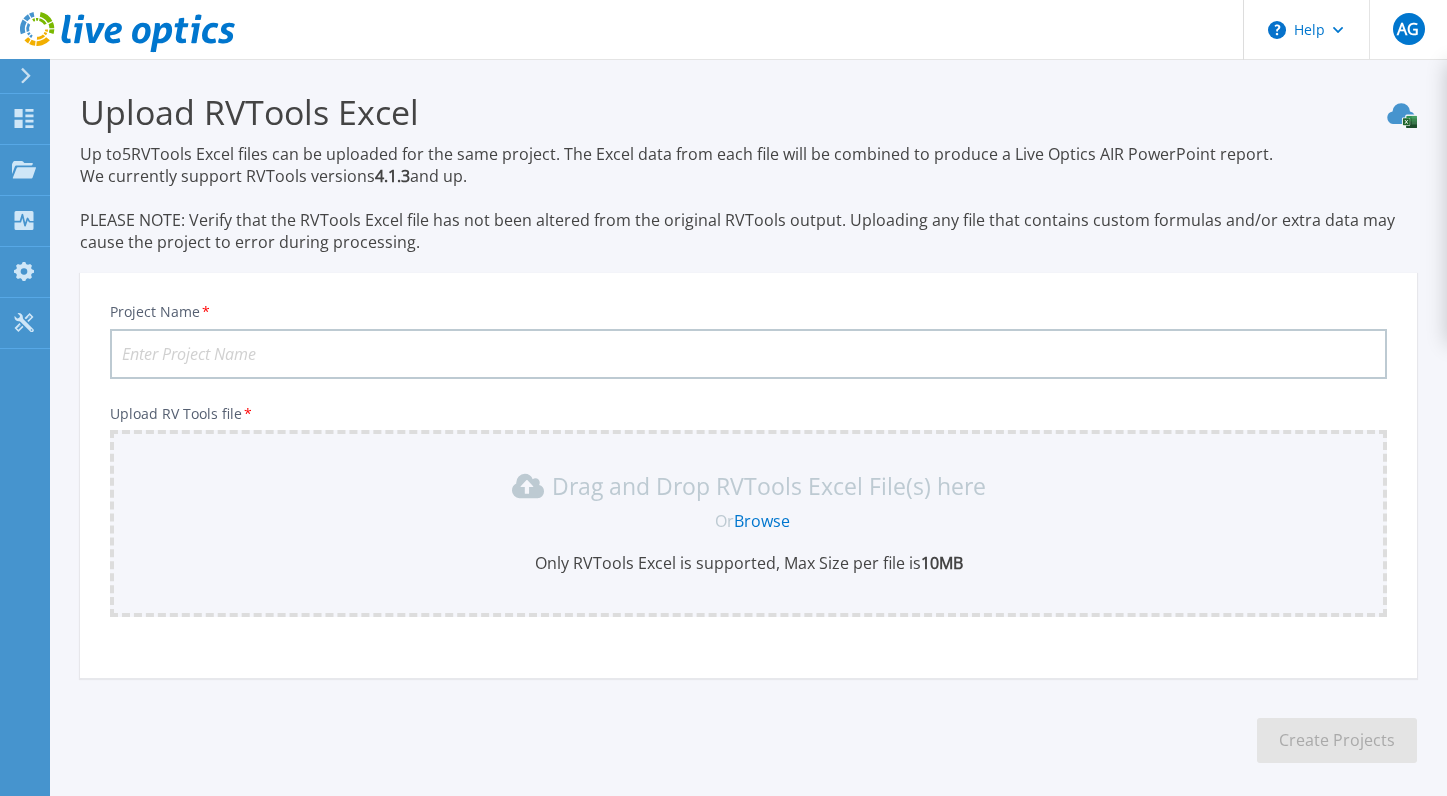 scroll, scrollTop: 84, scrollLeft: 0, axis: vertical 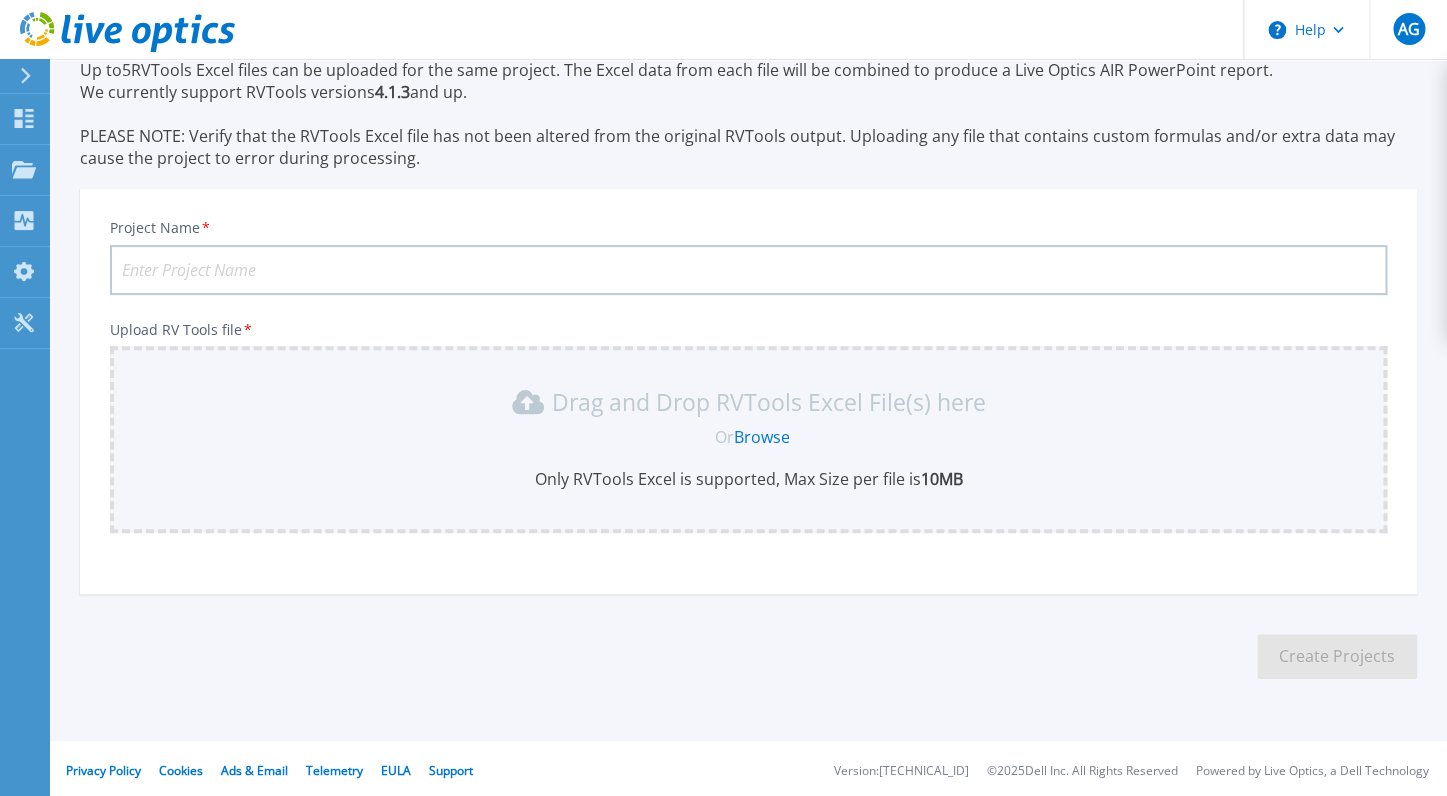 click on "Browse" at bounding box center [762, 437] 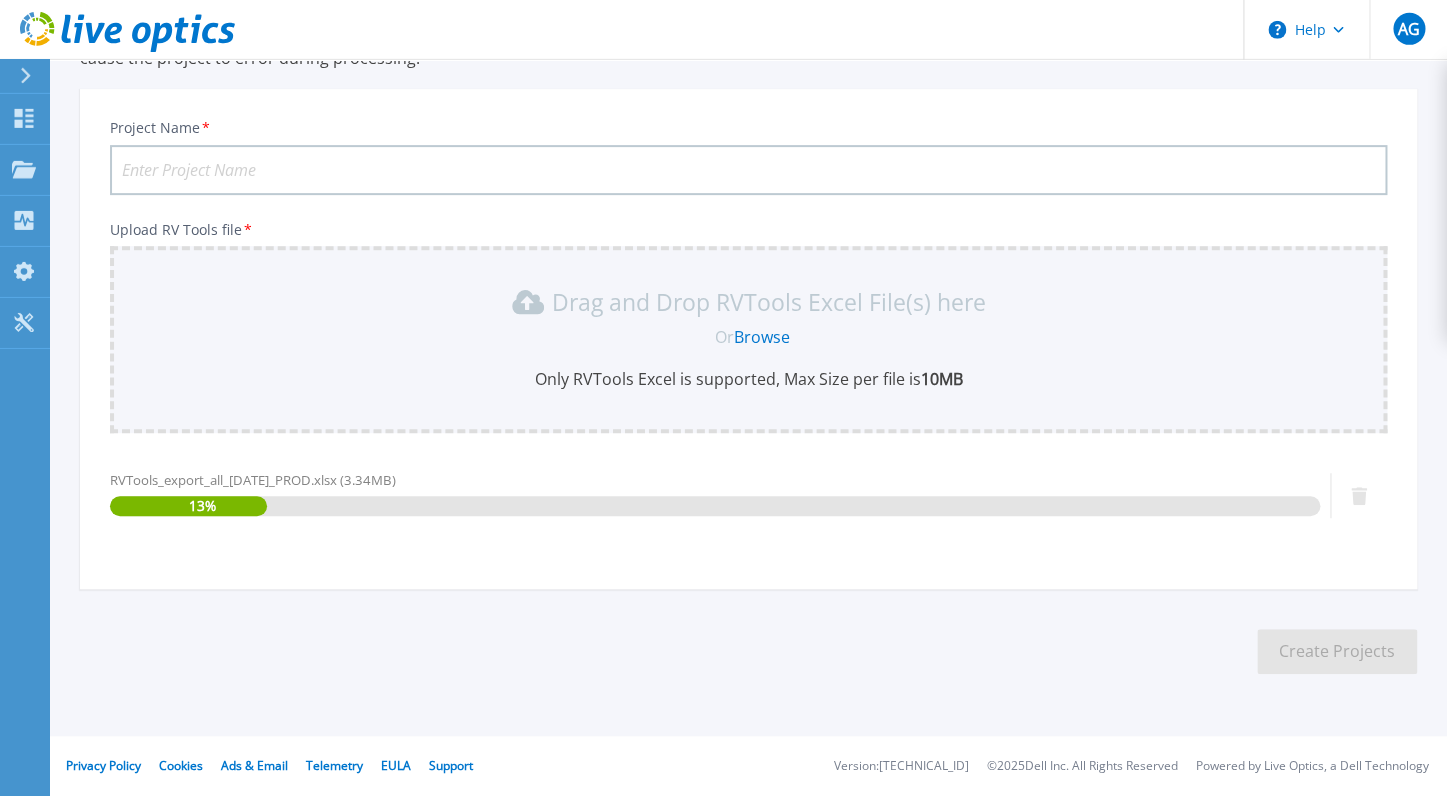 scroll, scrollTop: 185, scrollLeft: 0, axis: vertical 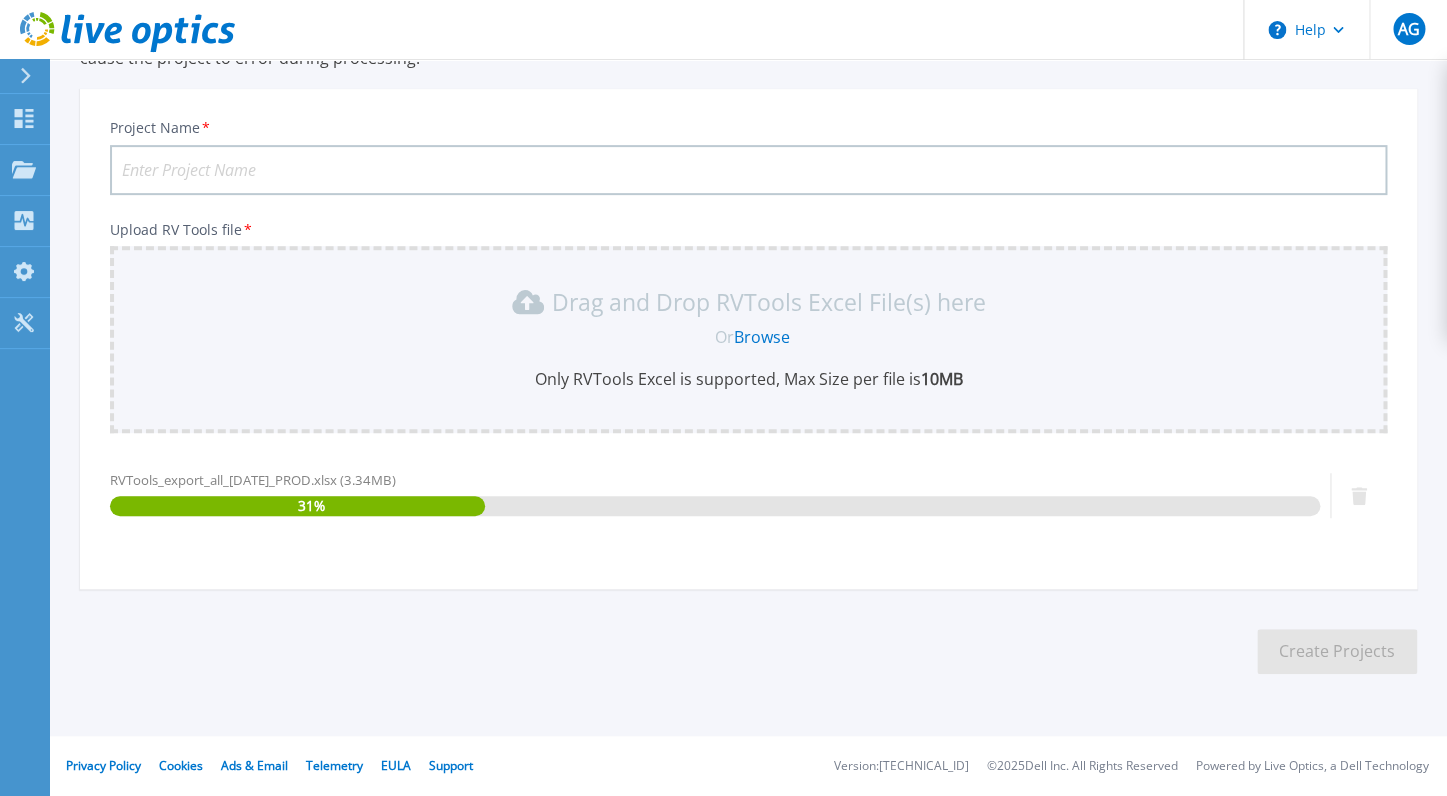 click on "Project Name *" at bounding box center [748, 170] 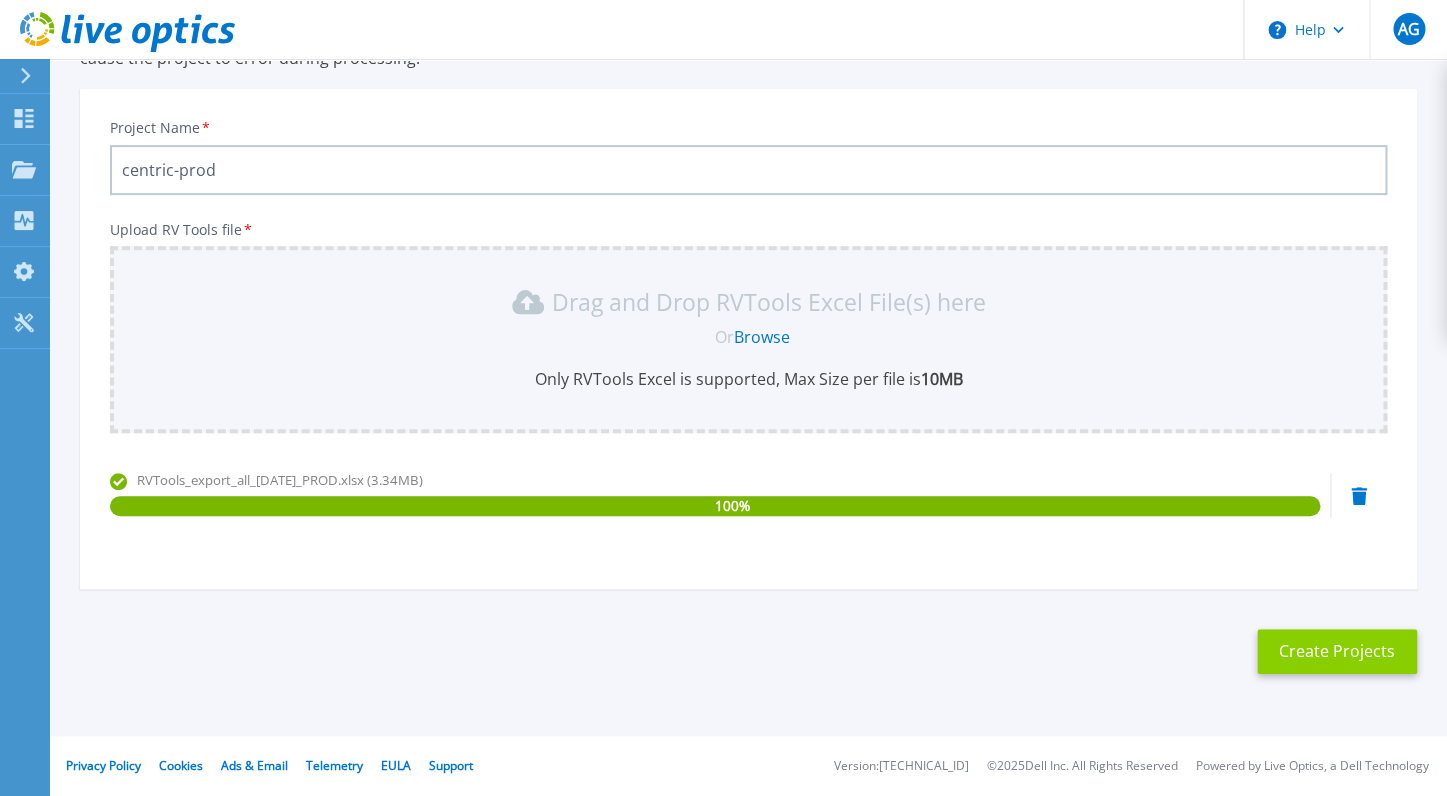 type on "centric-prod" 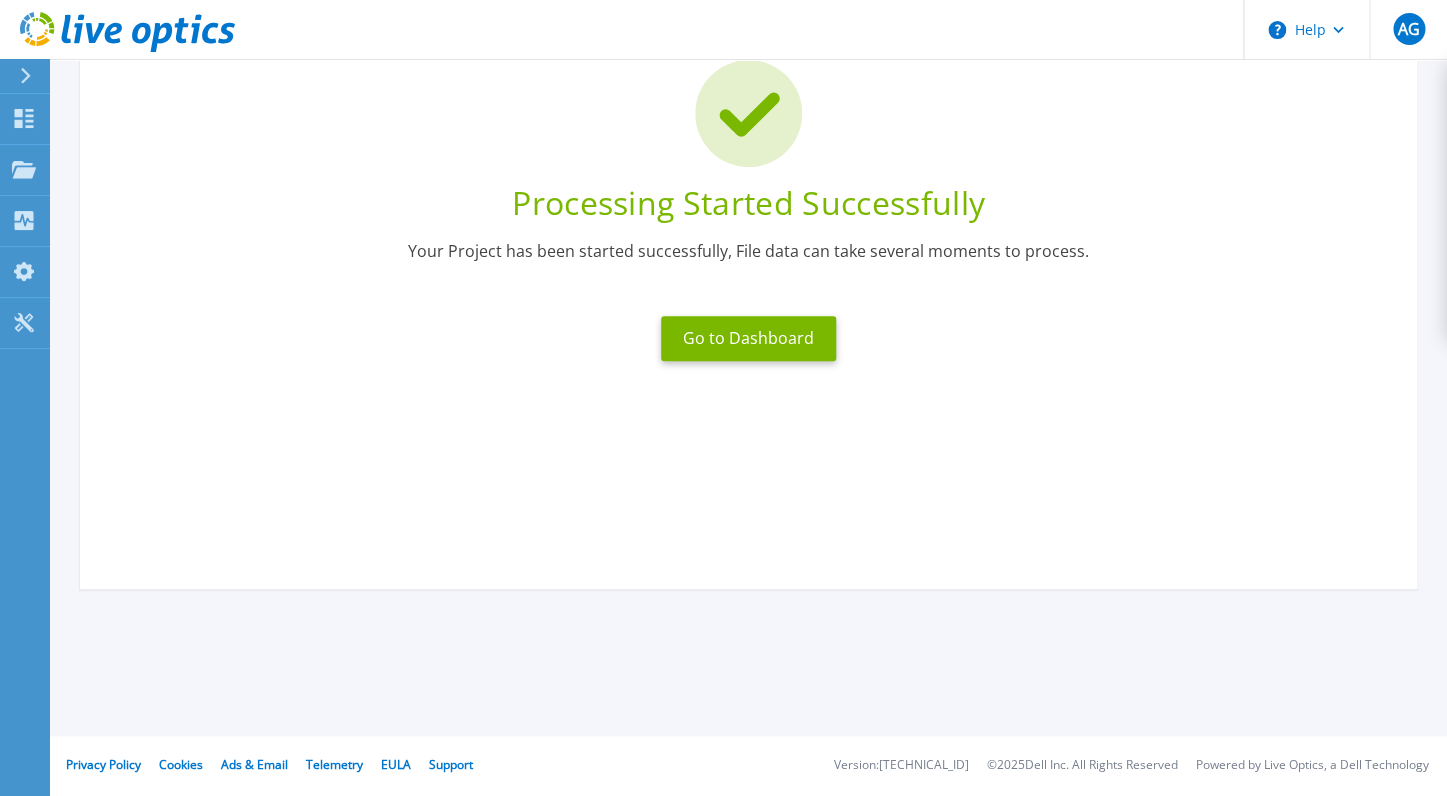 scroll, scrollTop: 154, scrollLeft: 0, axis: vertical 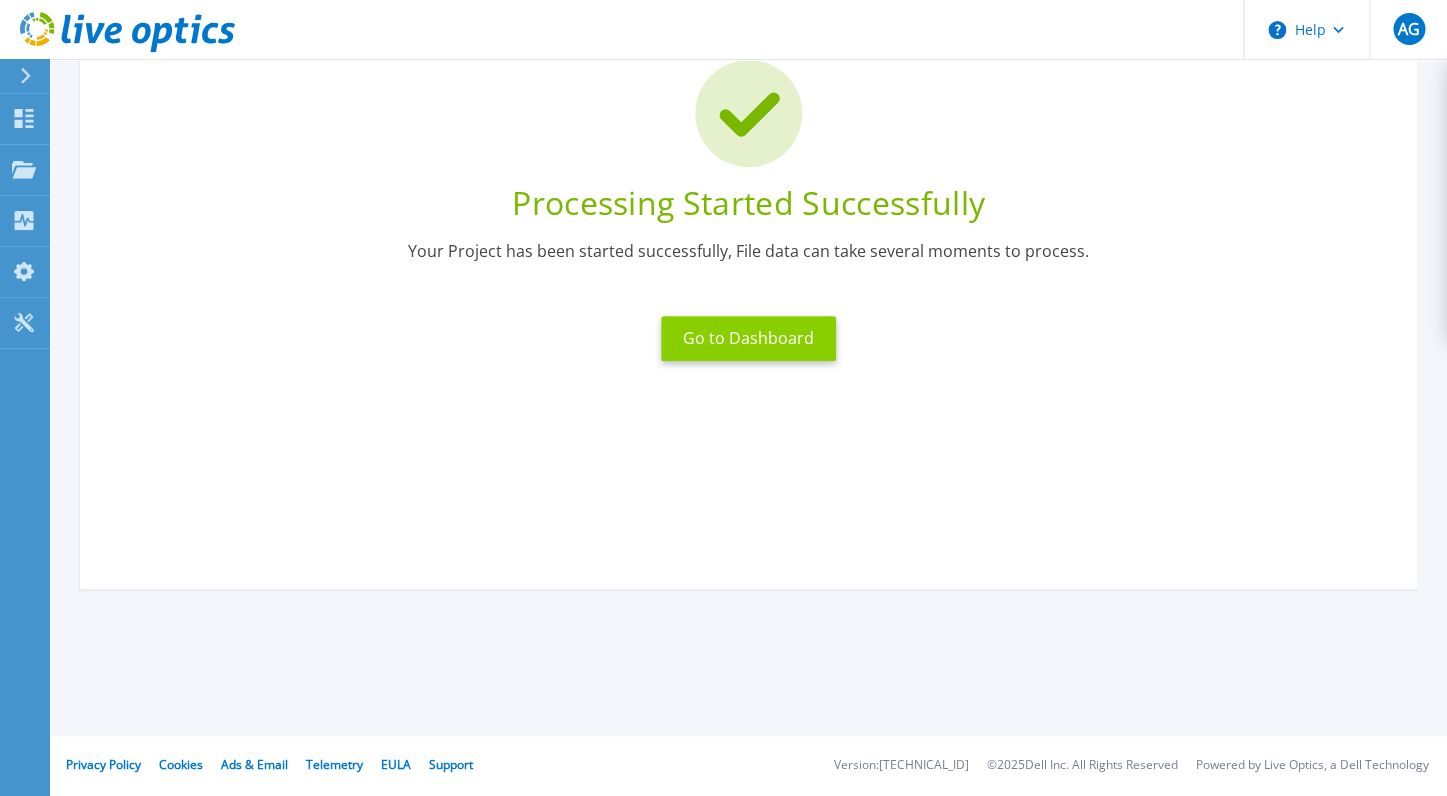 click on "Go to Dashboard" at bounding box center (748, 338) 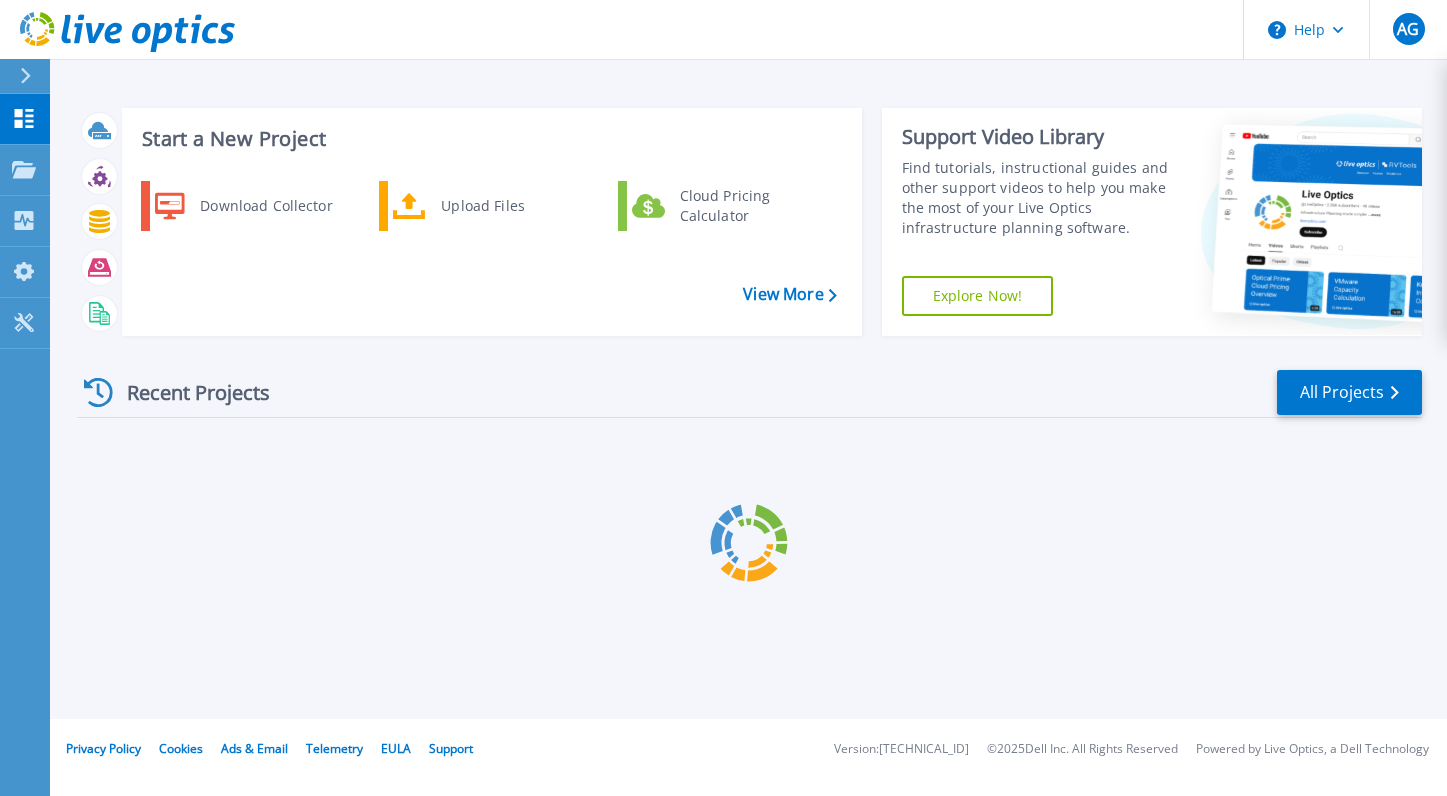 scroll, scrollTop: 0, scrollLeft: 0, axis: both 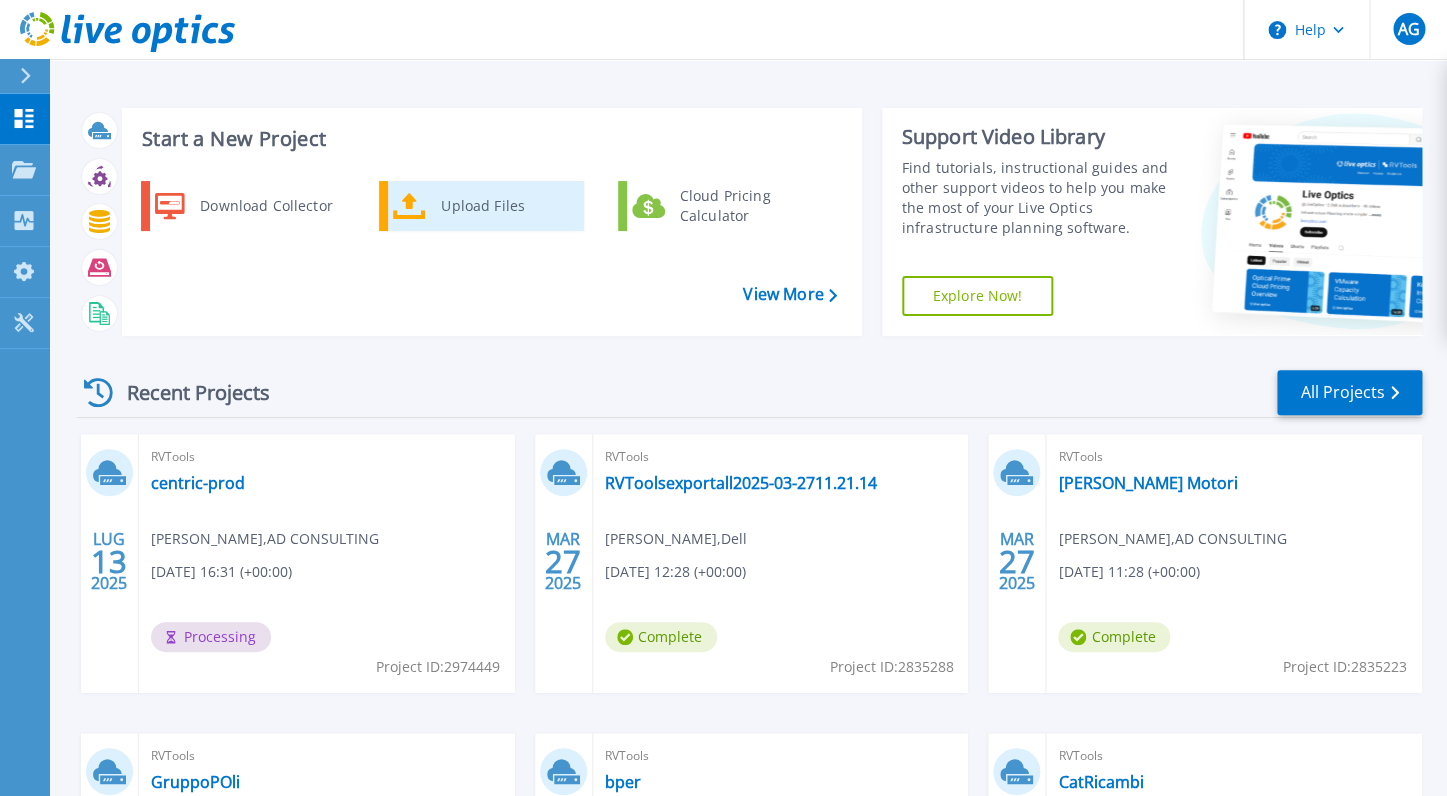 click on "Upload Files" at bounding box center [505, 206] 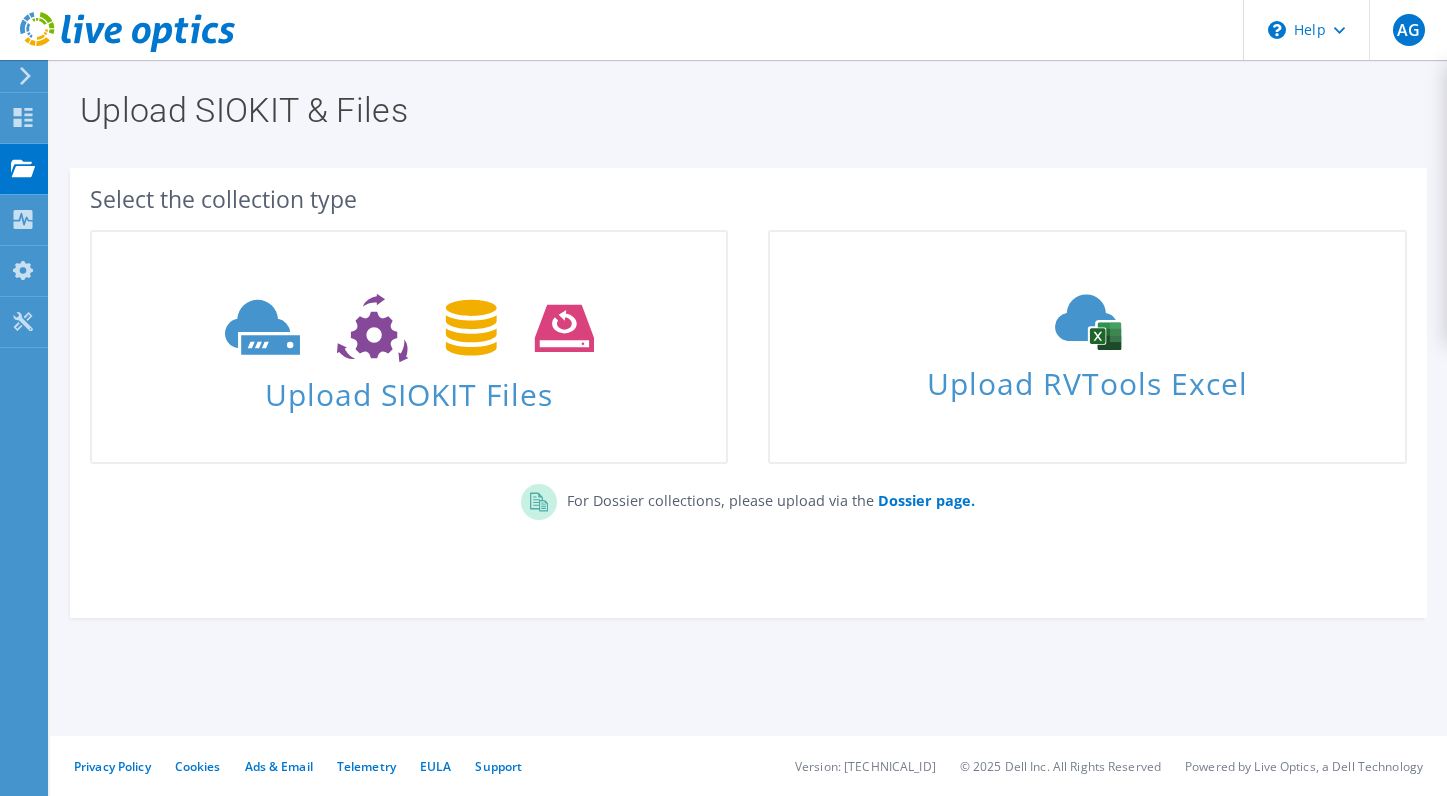 scroll, scrollTop: 0, scrollLeft: 0, axis: both 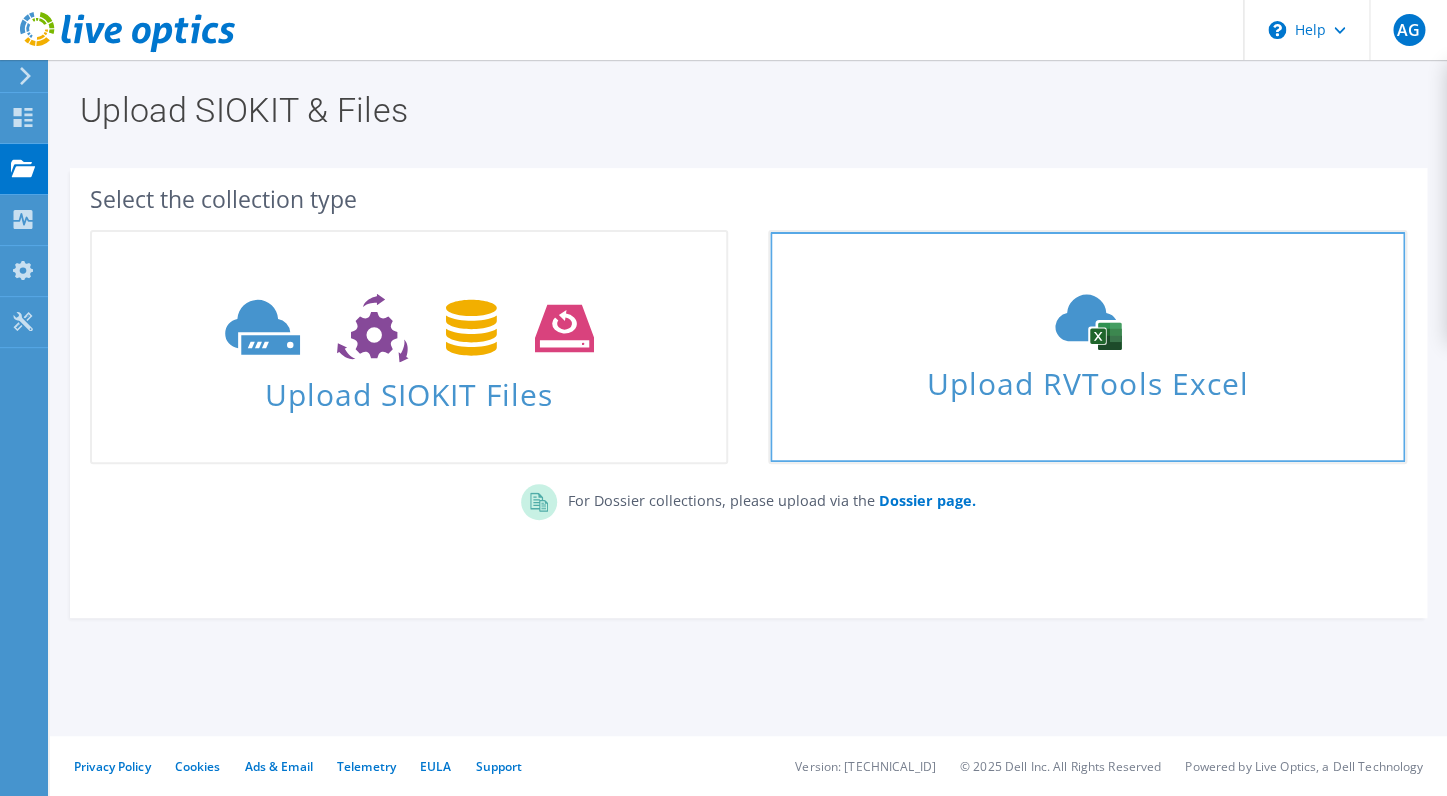 click on "Upload RVTools Excel" at bounding box center (1087, 378) 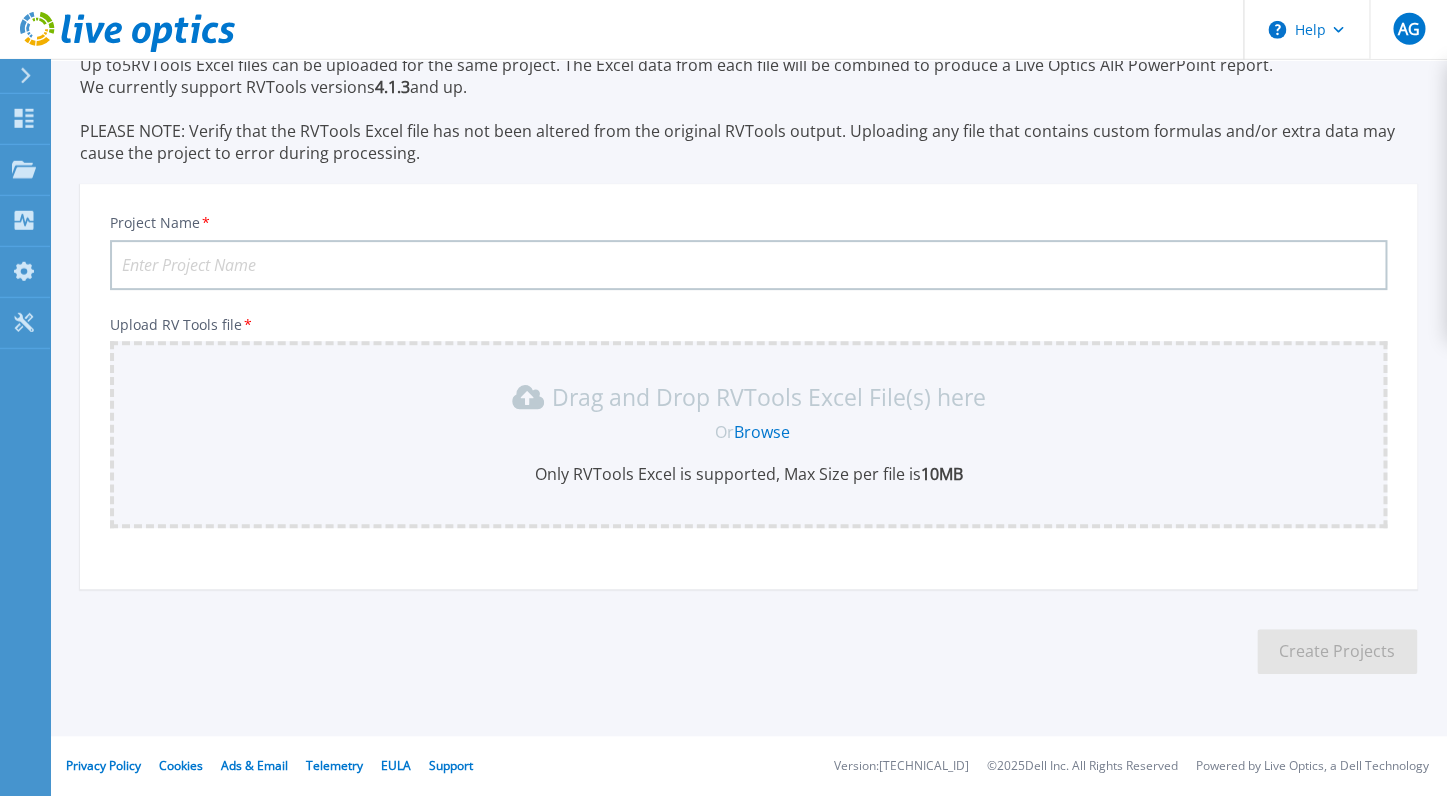 scroll, scrollTop: 90, scrollLeft: 0, axis: vertical 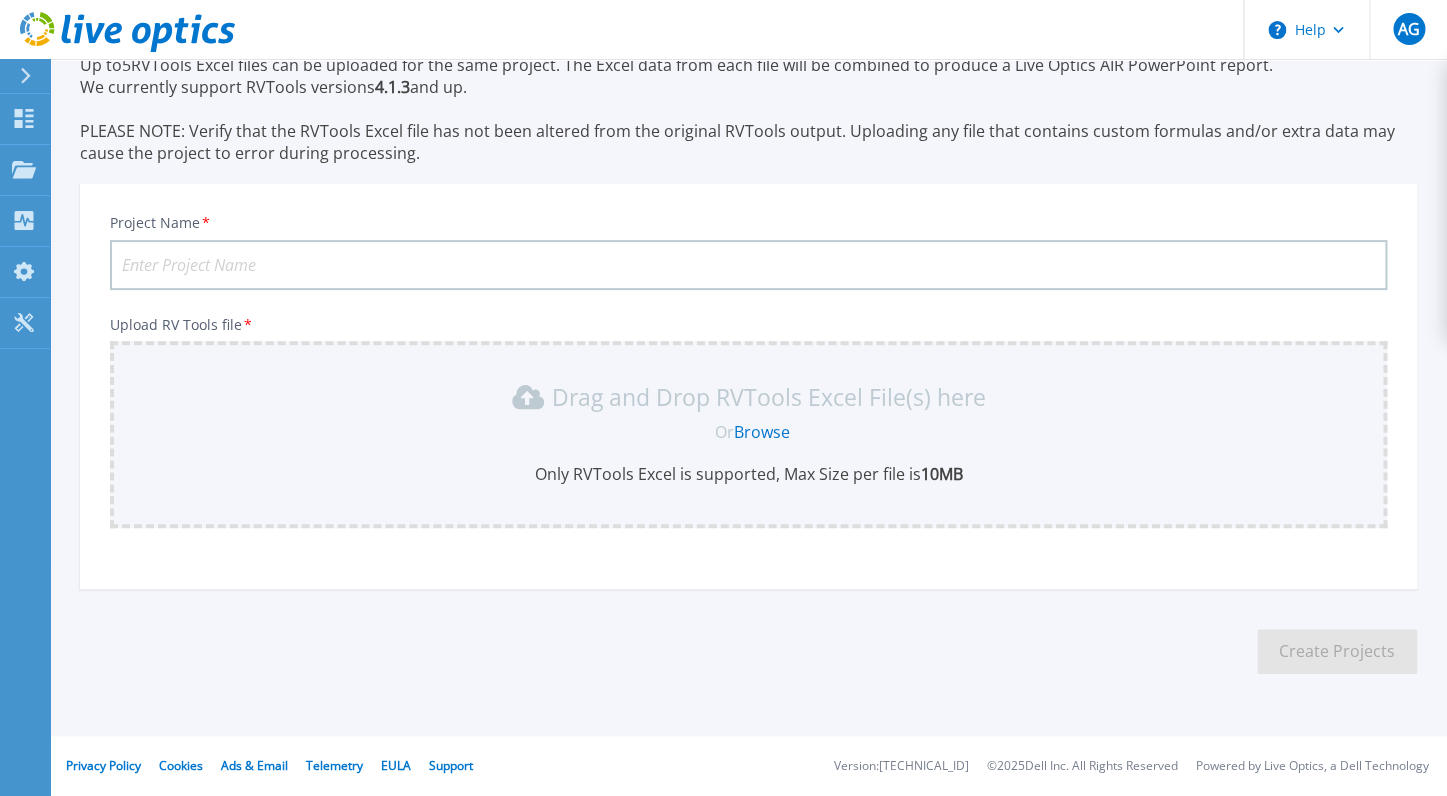 click on "Browse" at bounding box center [762, 432] 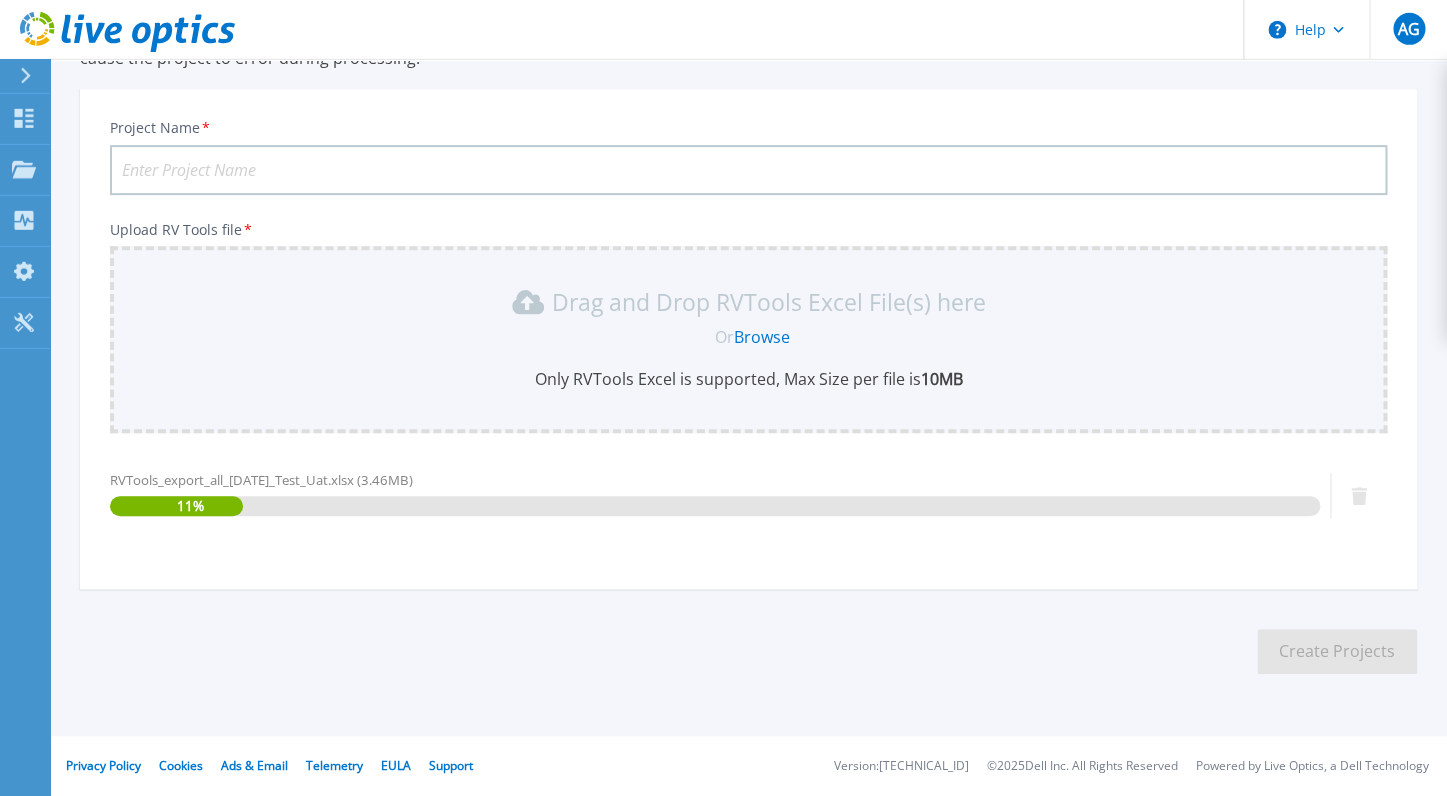 scroll, scrollTop: 185, scrollLeft: 0, axis: vertical 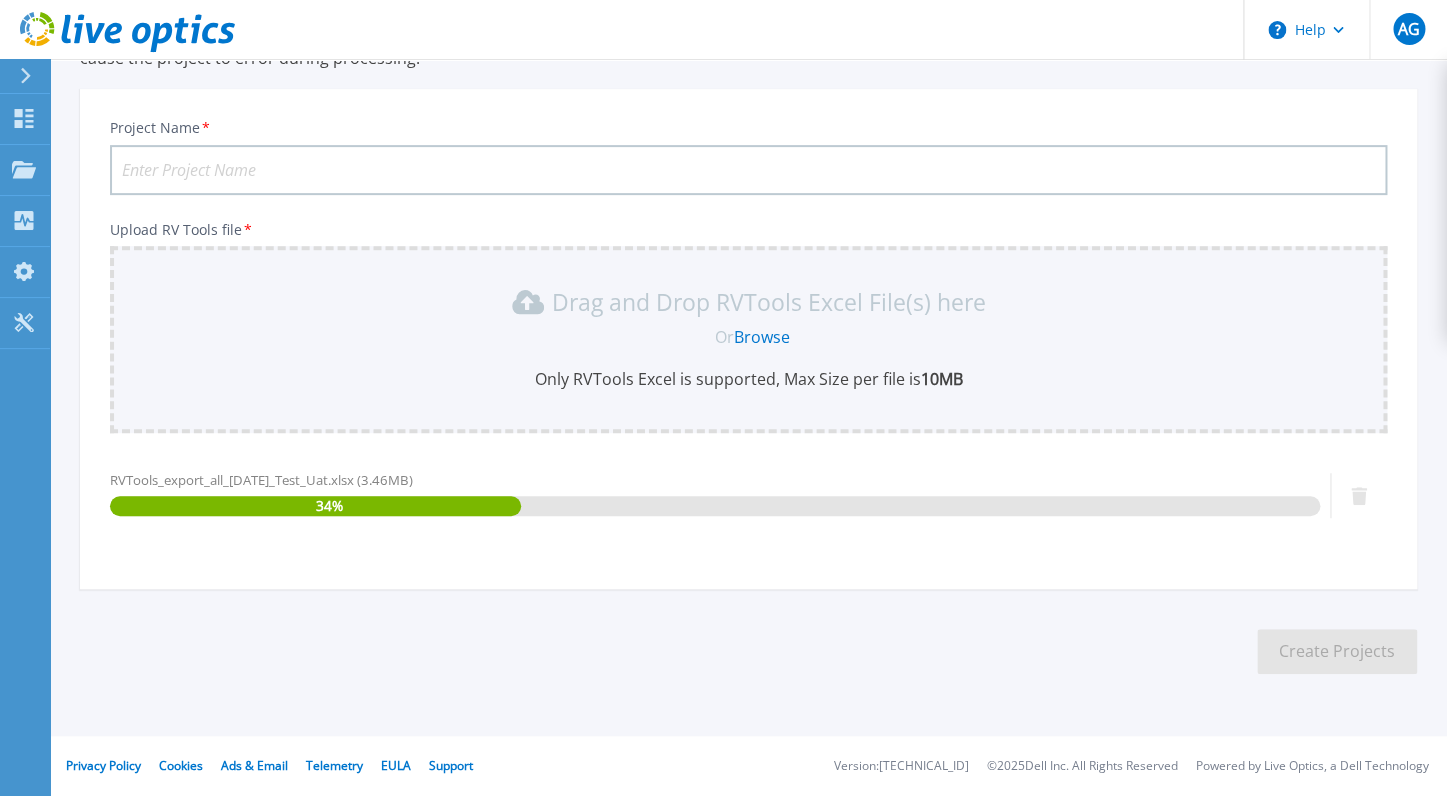 click on "Project Name *" at bounding box center [748, 170] 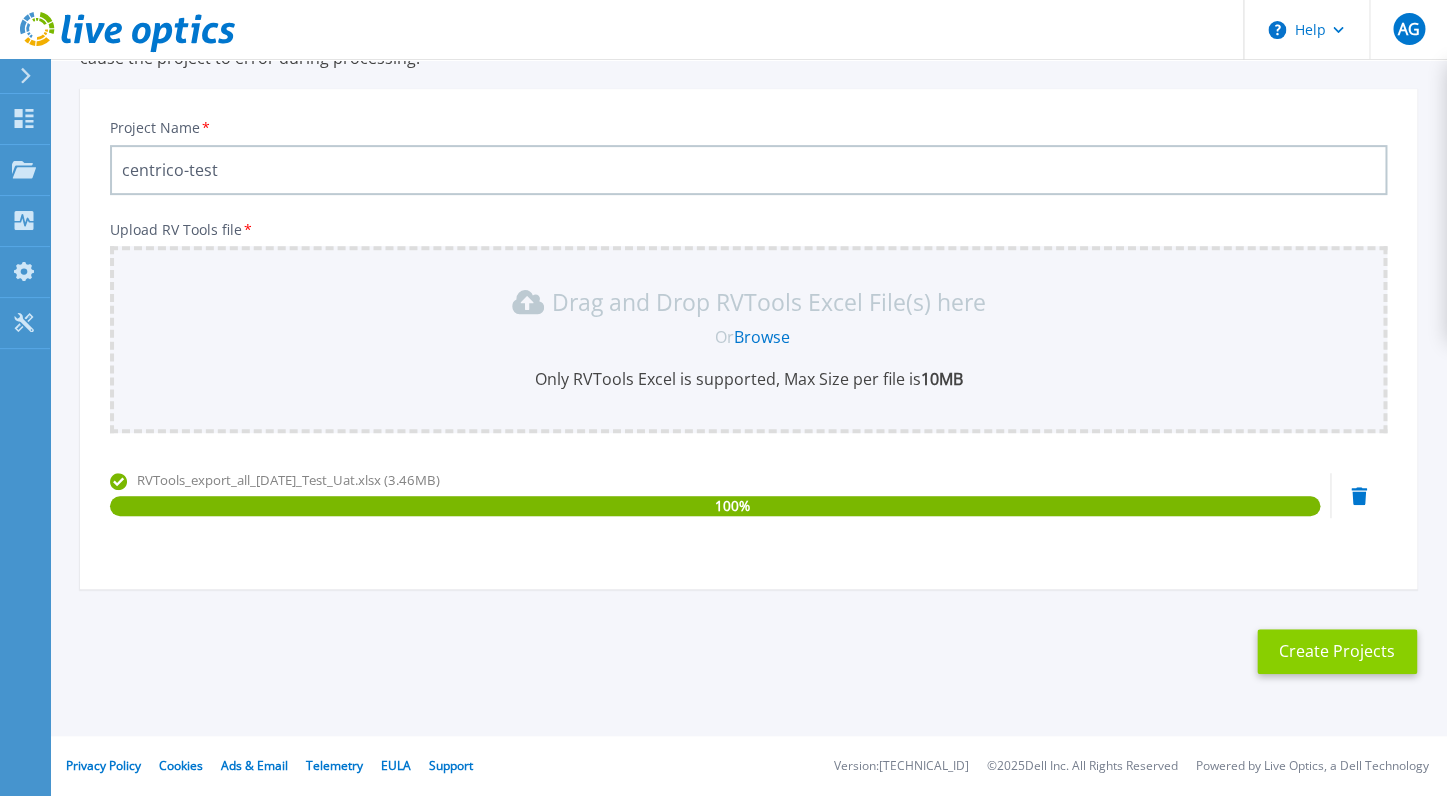 type on "centrico-test" 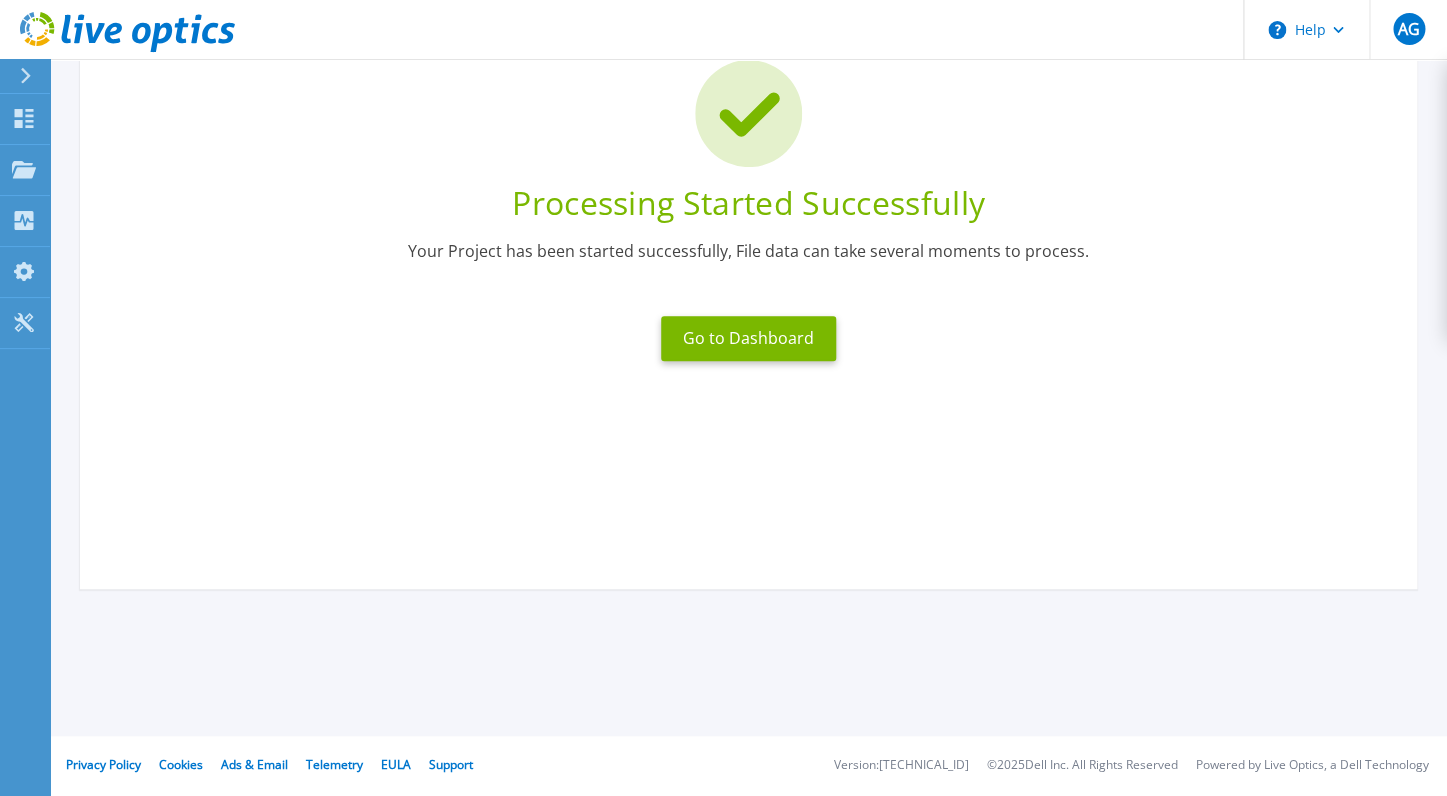 scroll, scrollTop: 154, scrollLeft: 0, axis: vertical 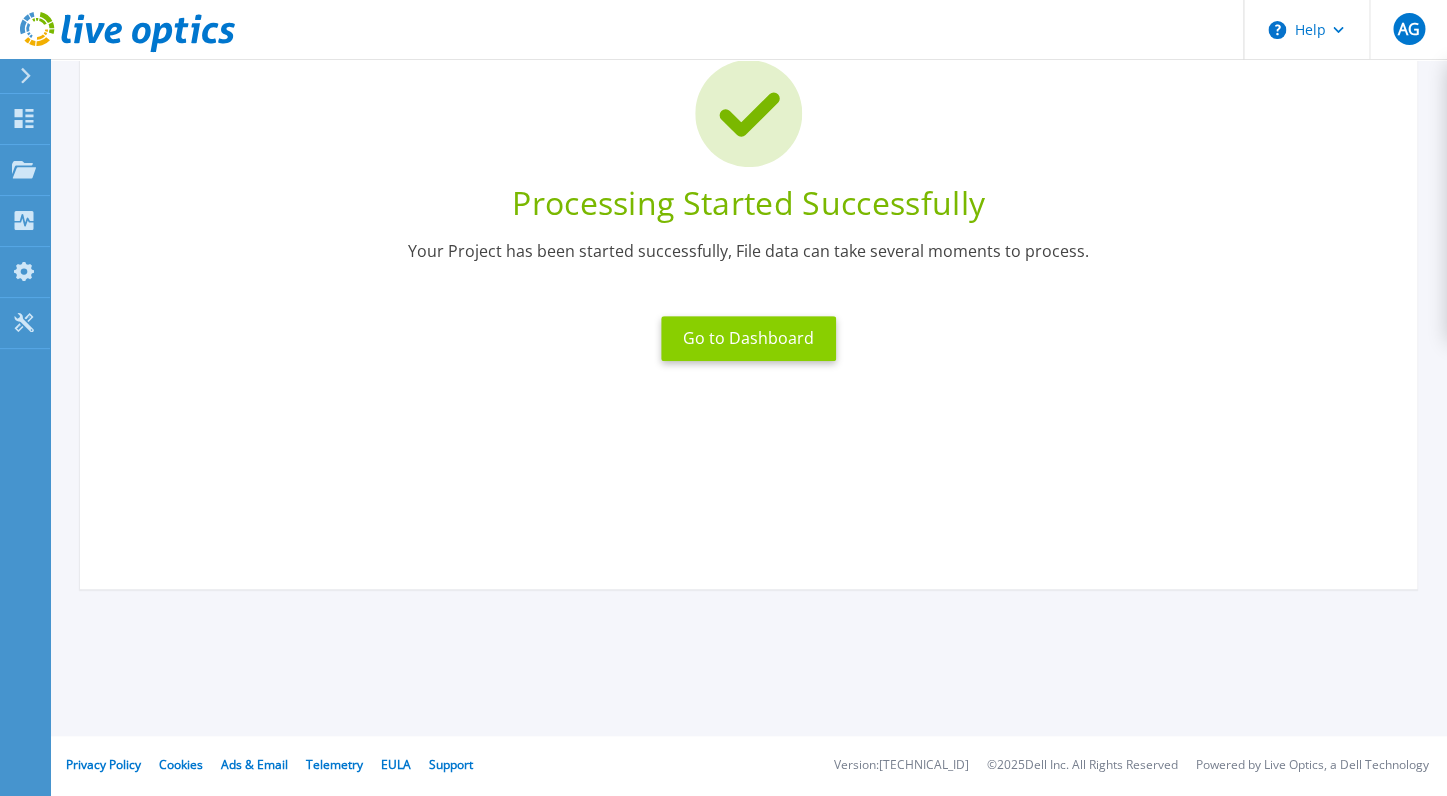 click on "Go to Dashboard" at bounding box center (748, 338) 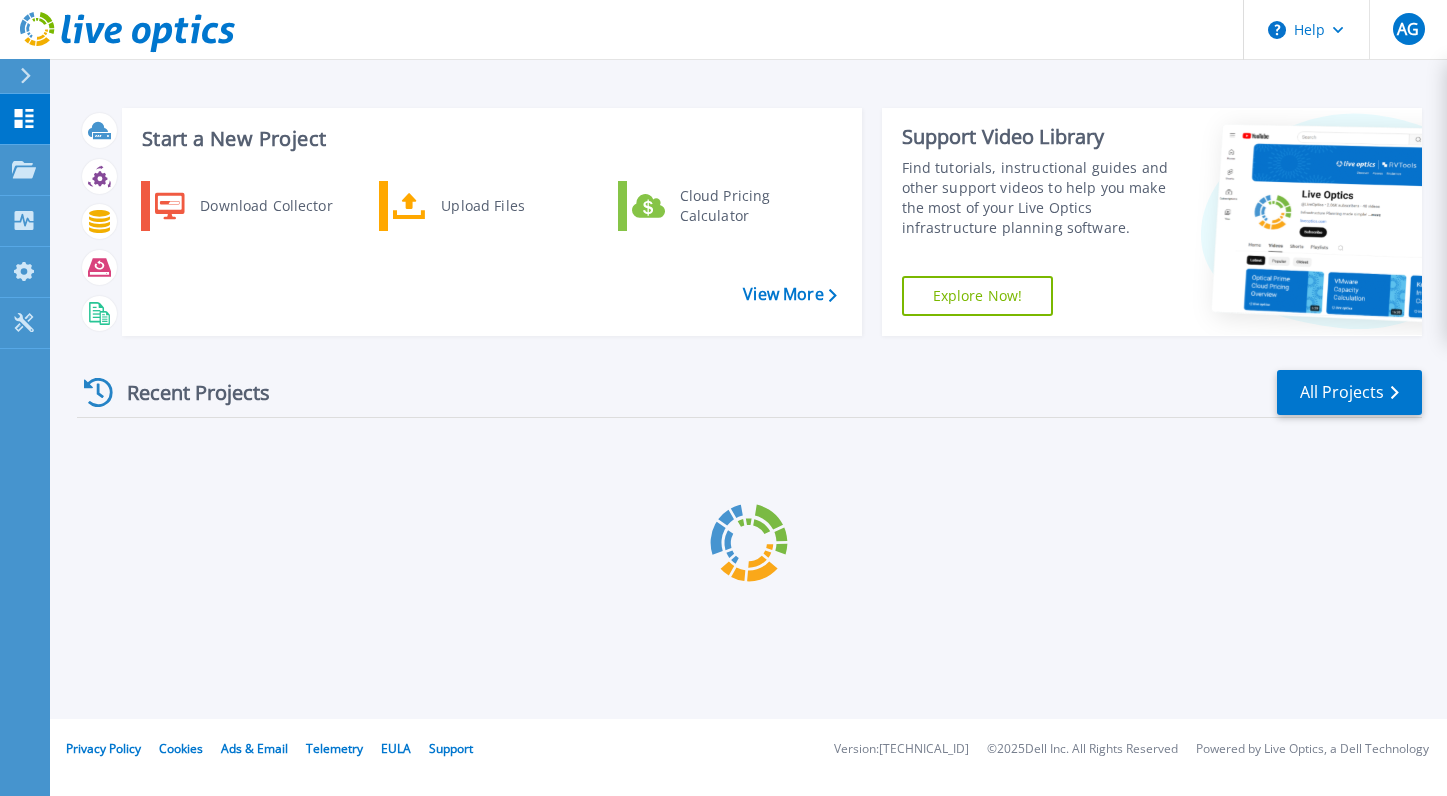 scroll, scrollTop: 0, scrollLeft: 0, axis: both 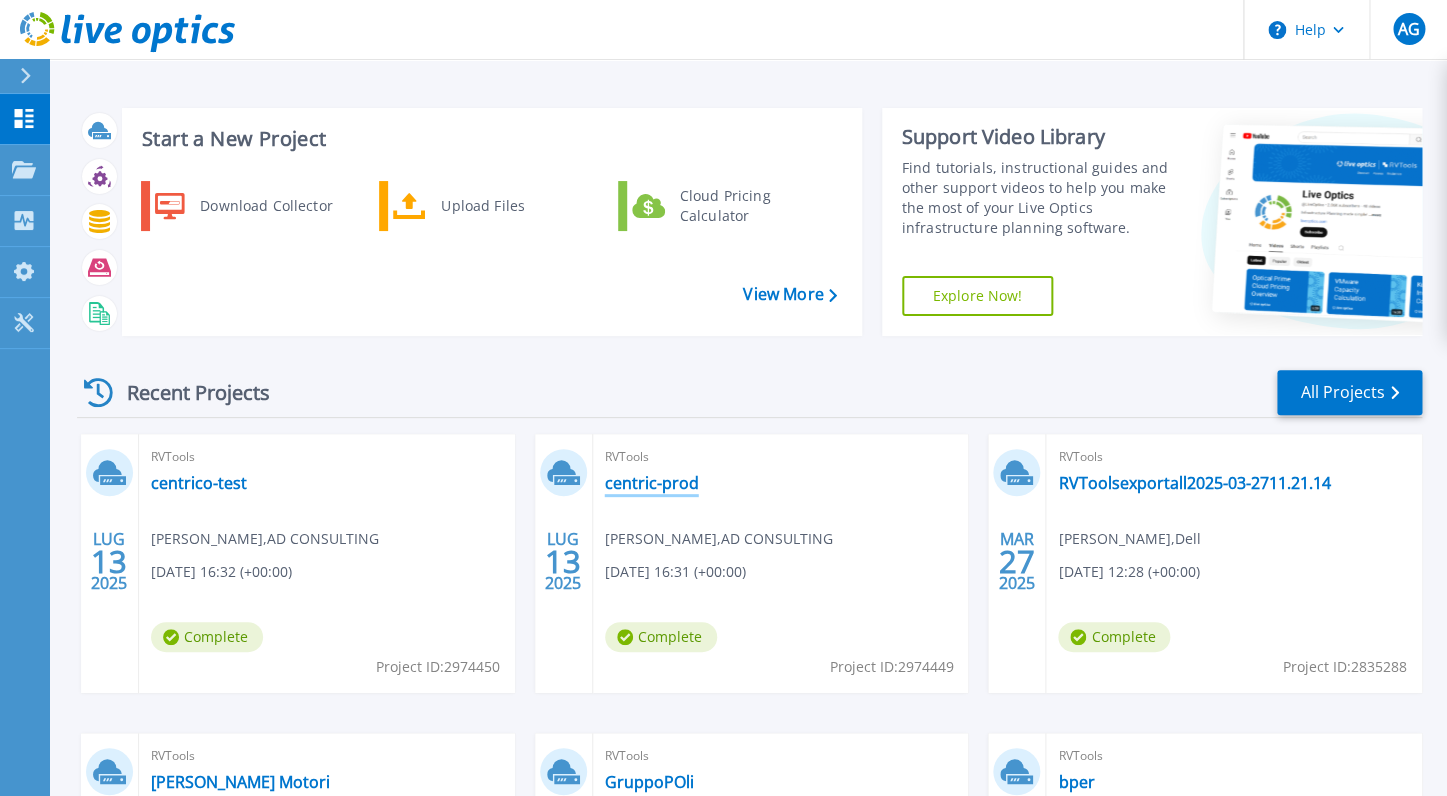 click on "centric-prod" at bounding box center (652, 483) 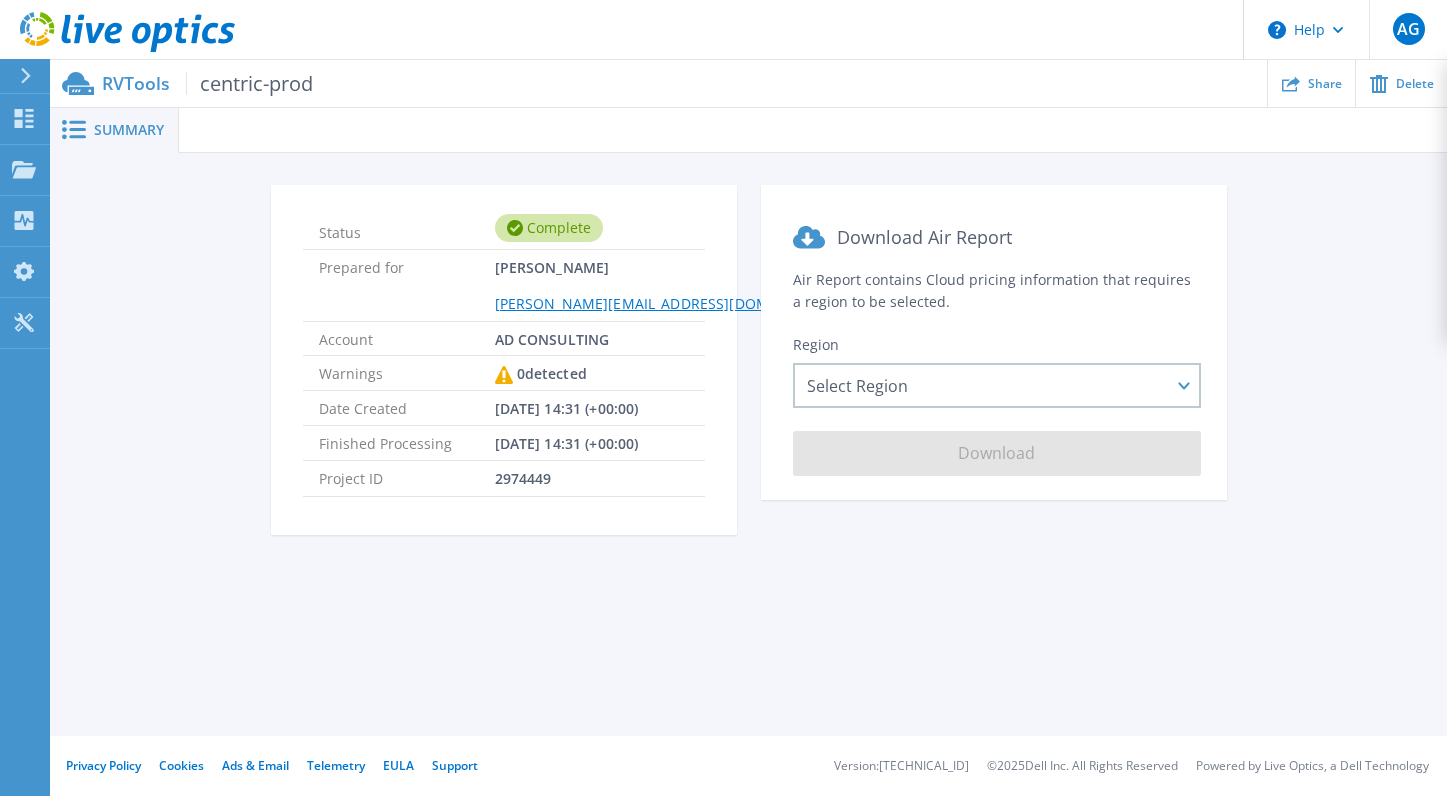 scroll, scrollTop: 0, scrollLeft: 0, axis: both 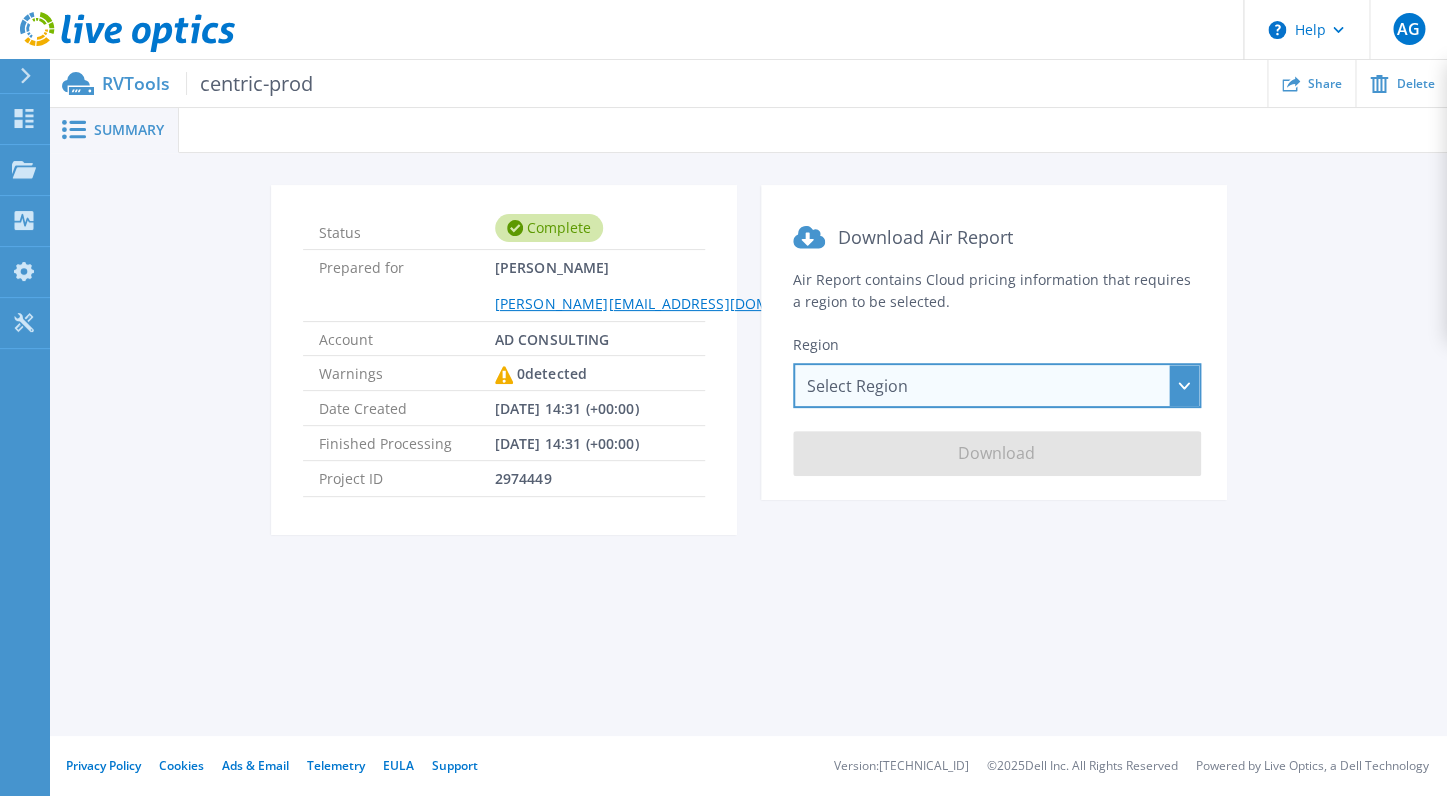 click on "Select Region [GEOGRAPHIC_DATA] ([GEOGRAPHIC_DATA]) [GEOGRAPHIC_DATA] ([GEOGRAPHIC_DATA]) [GEOGRAPHIC_DATA] ([GEOGRAPHIC_DATA]) [GEOGRAPHIC_DATA] ([GEOGRAPHIC_DATA]) [GEOGRAPHIC_DATA] ([GEOGRAPHIC_DATA]) [GEOGRAPHIC_DATA] [GEOGRAPHIC_DATA] [GEOGRAPHIC_DATA] ([GEOGRAPHIC_DATA]) [GEOGRAPHIC_DATA] ([GEOGRAPHIC_DATA]) [GEOGRAPHIC_DATA] ([GEOGRAPHIC_DATA]) [GEOGRAPHIC_DATA] [GEOGRAPHIC_DATA] ([US_STATE]) [GEOGRAPHIC_DATA] [GEOGRAPHIC_DATA] ([US_STATE])" at bounding box center (997, 385) 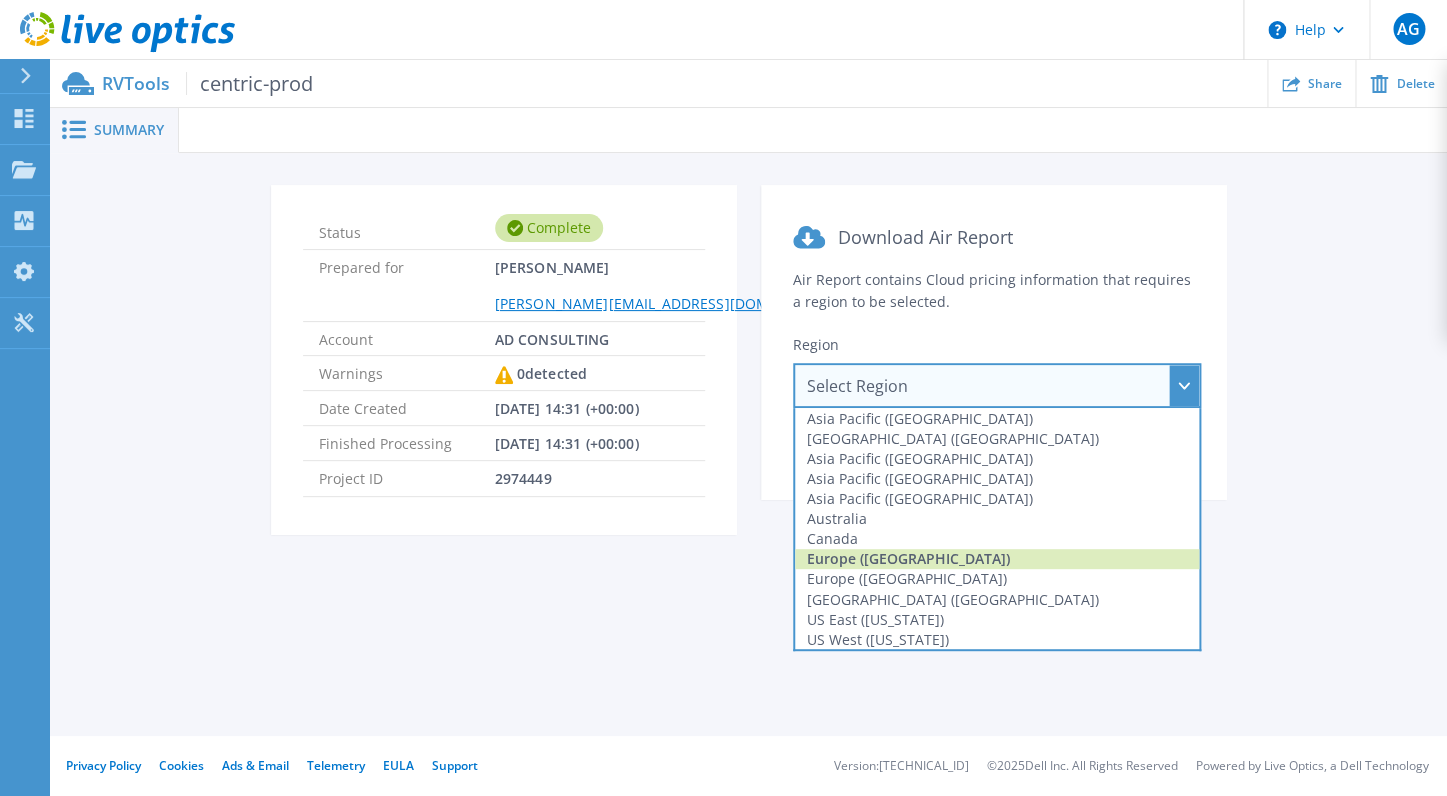 click on "Europe (Frankfurt)" at bounding box center (997, 559) 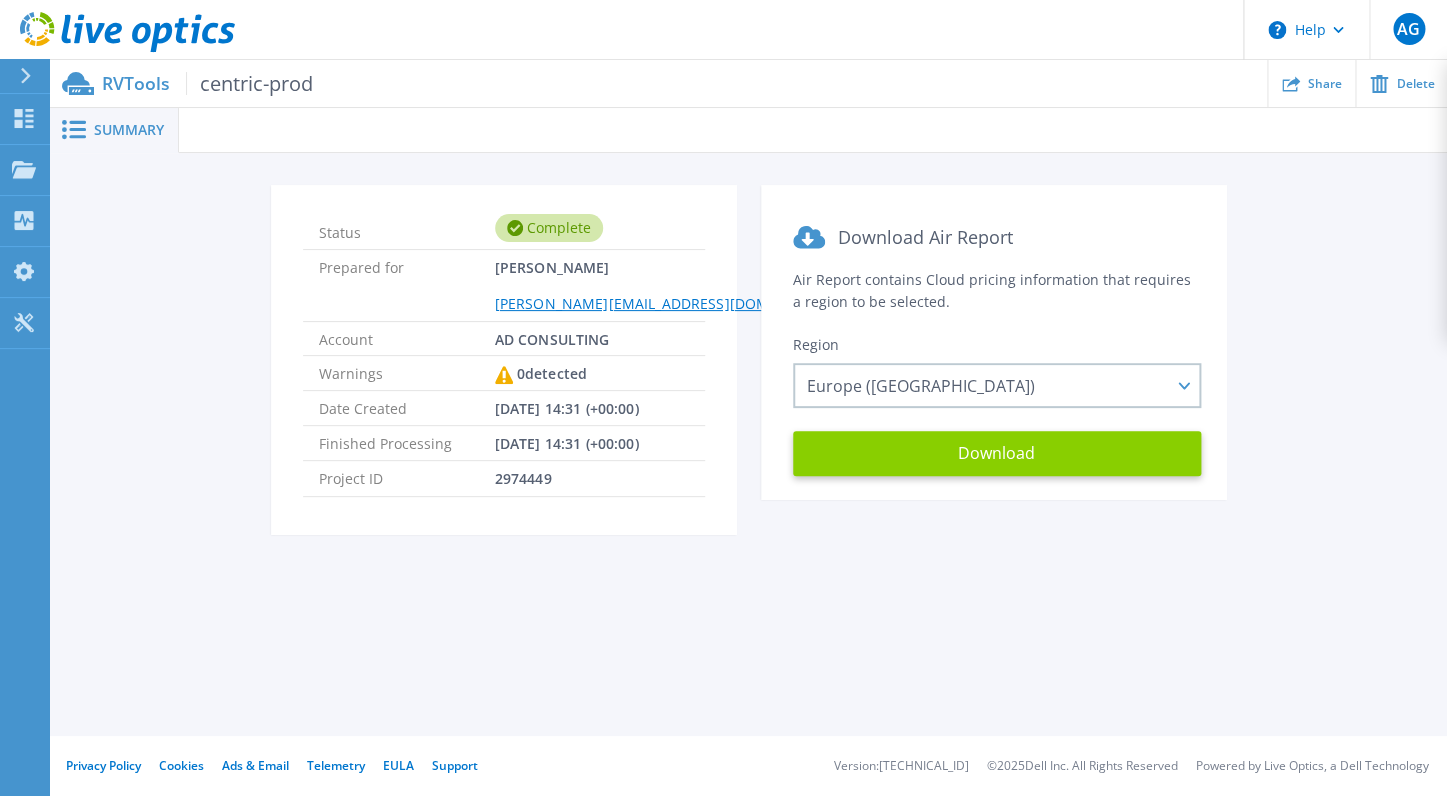 click on "Download" at bounding box center (997, 453) 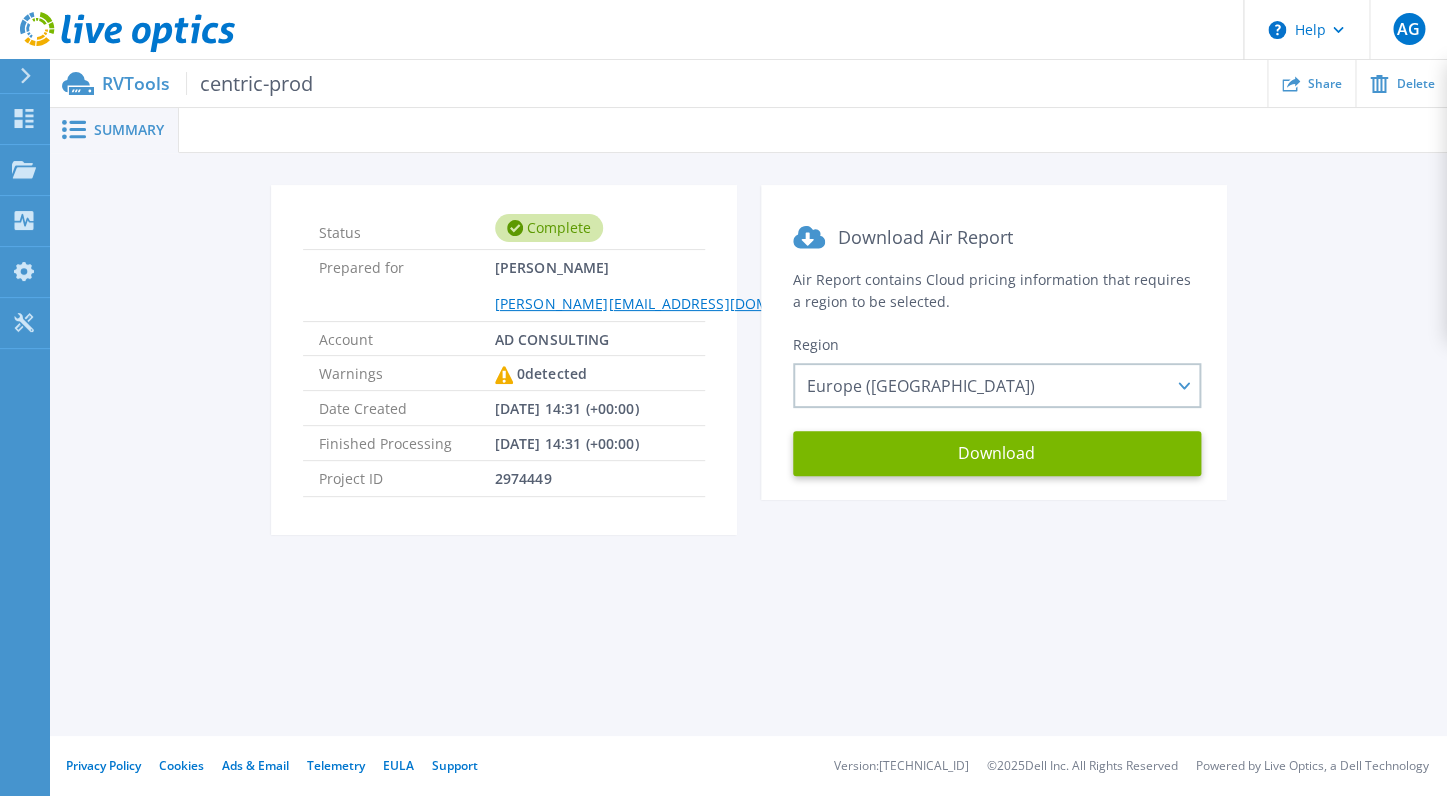 click on "Summary Status Complete Prepared for Andrea Goldoni andrea.goldoni@adcgroup.com Account AD CONSULTING Warnings   0  detected   Date Created 07/13/2025, 14:31 (+00:00) Finished Processing 07/13/2025, 14:31 (+00:00) Project ID 2974449 Download Air Report Air Report contains Cloud pricing information that requires a region to be selected. Region Europe (Frankfurt) Asia Pacific (Hong Kong) Asia Pacific (Mumbai) Asia Pacific (Seoul) Asia Pacific (Singapore) Asia Pacific (Tokyo) Australia Canada Europe (Frankfurt) Europe (London) South America (Sao Paulo) US East (Virginia) US West (California) Download" at bounding box center [748, 368] 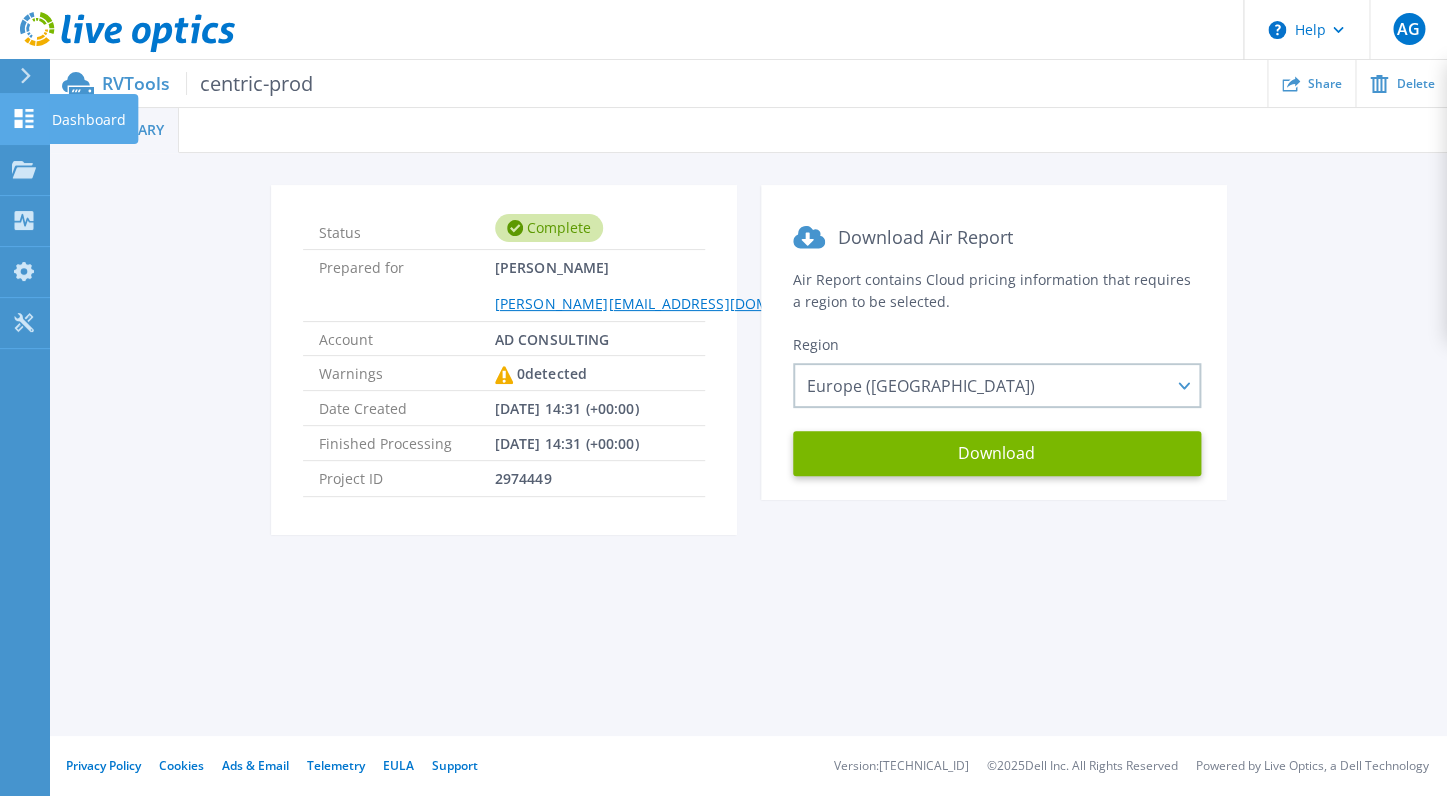 click on "Dashboard" at bounding box center [89, 120] 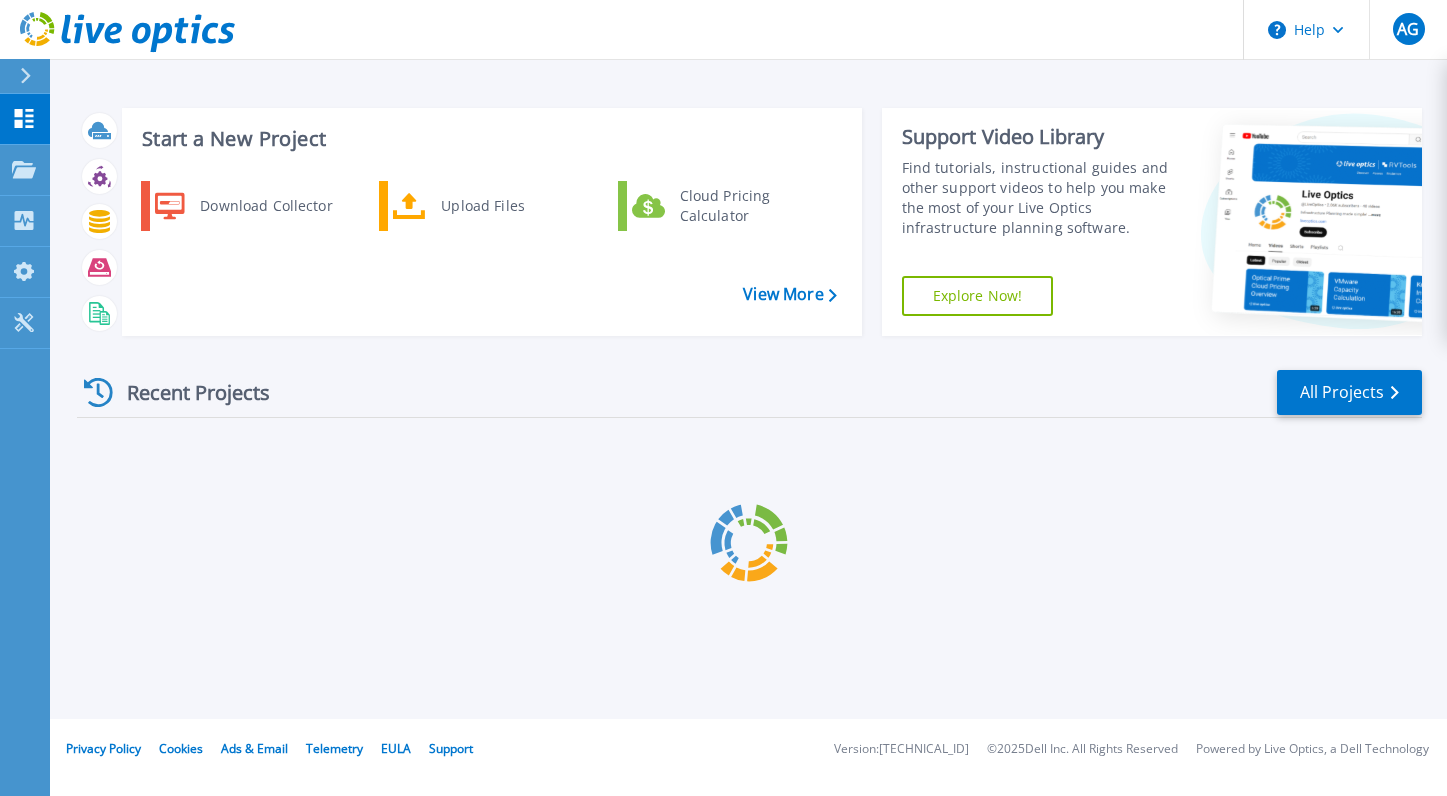 scroll, scrollTop: 0, scrollLeft: 0, axis: both 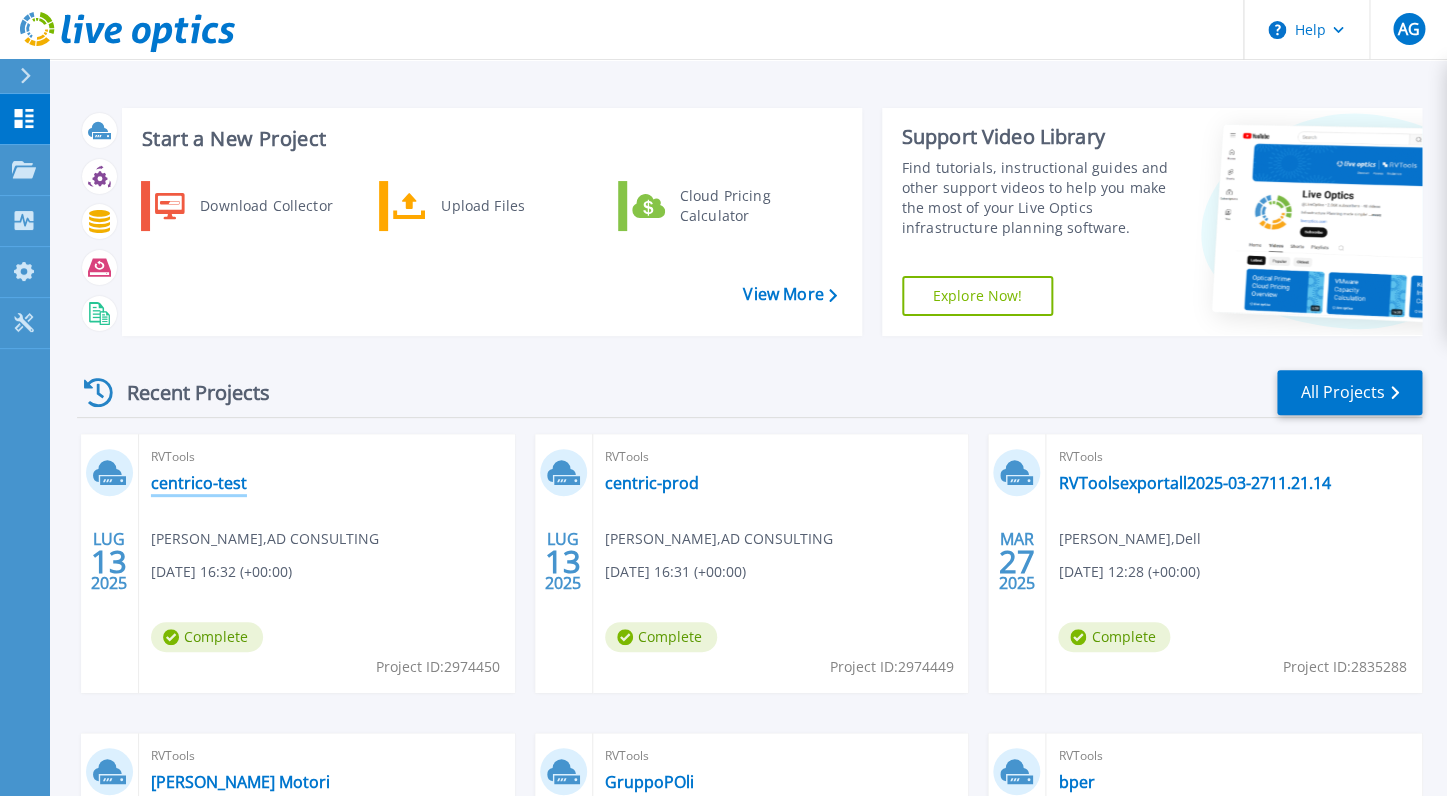 click on "centrico-test" at bounding box center [199, 483] 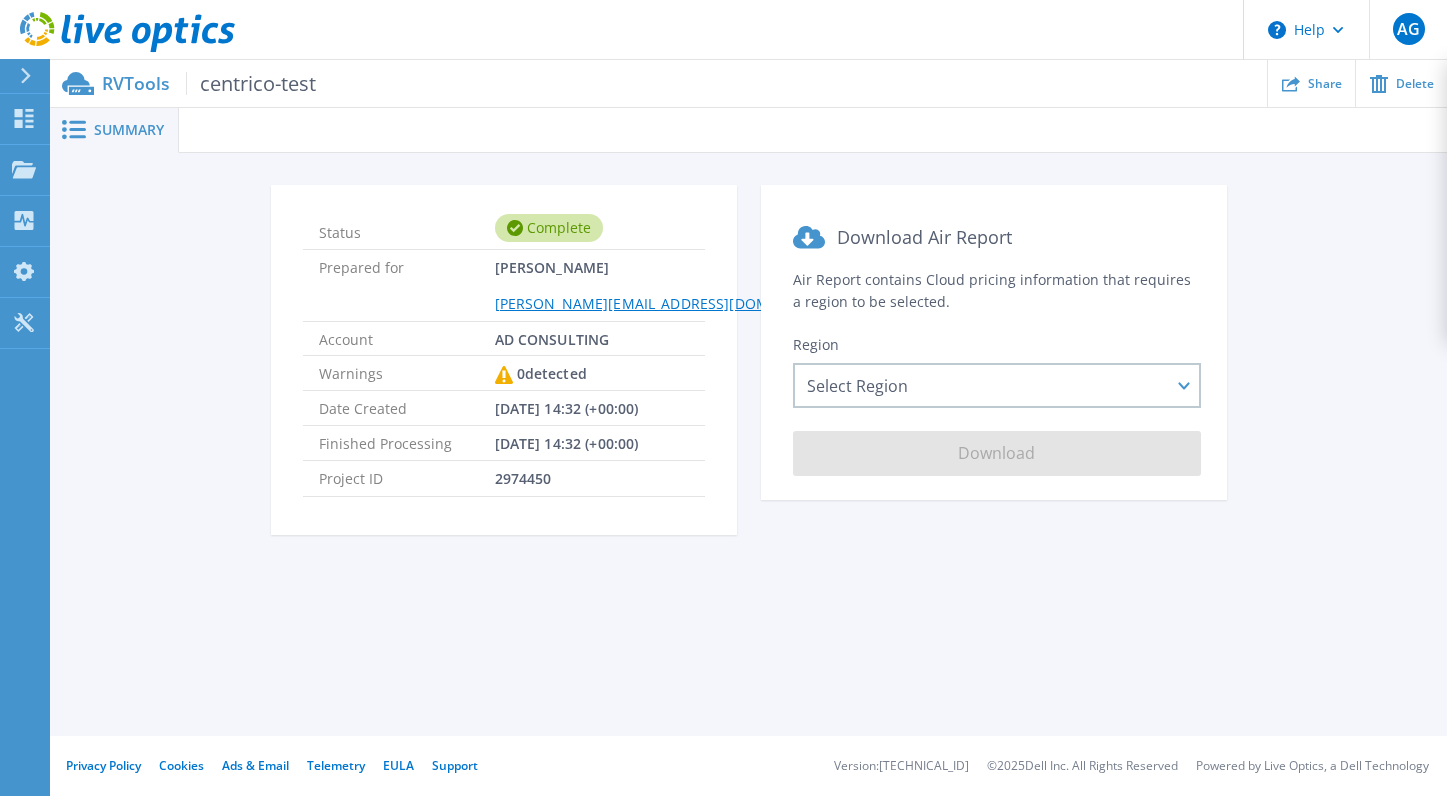 scroll, scrollTop: 0, scrollLeft: 0, axis: both 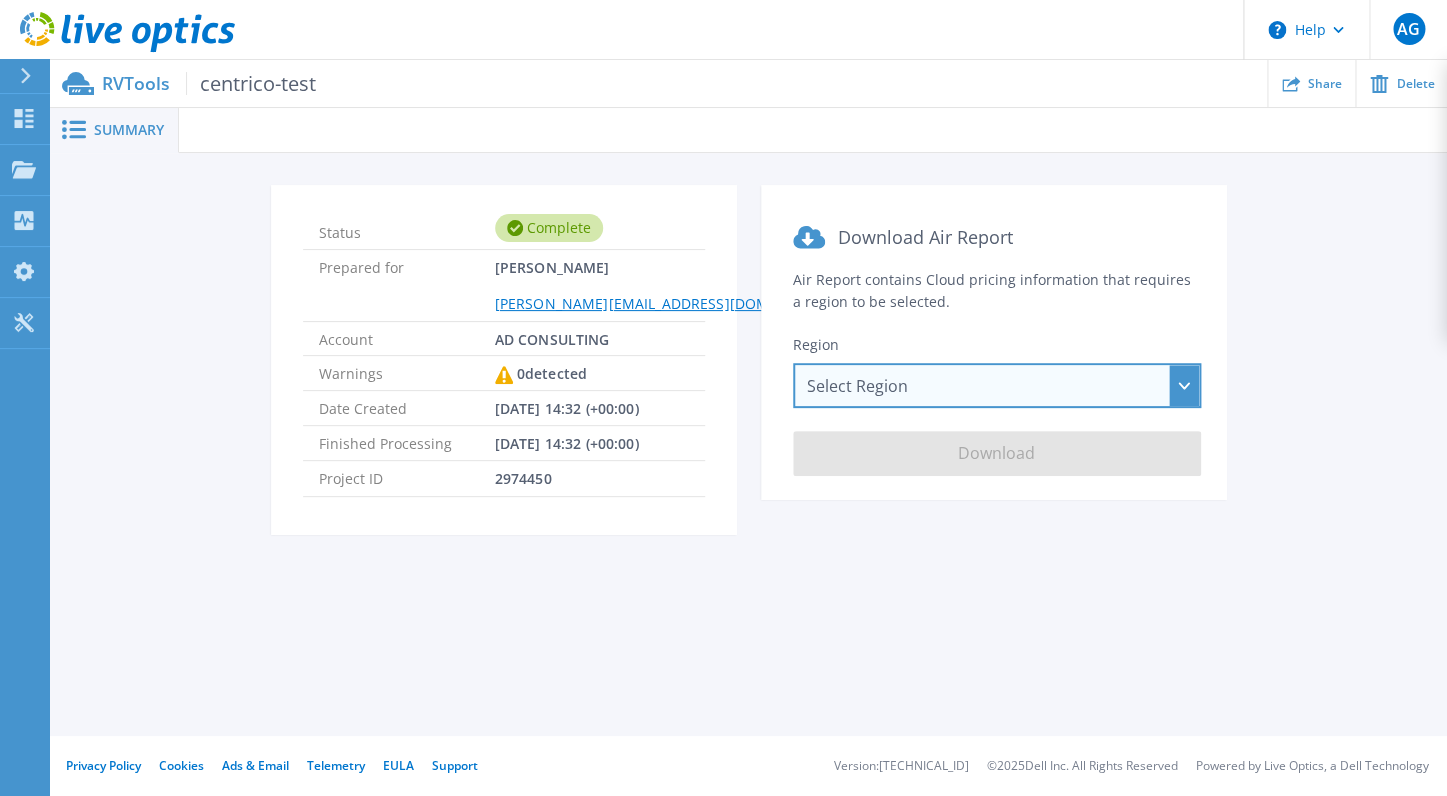 click on "Select Region [GEOGRAPHIC_DATA] ([GEOGRAPHIC_DATA]) [GEOGRAPHIC_DATA] ([GEOGRAPHIC_DATA]) [GEOGRAPHIC_DATA] ([GEOGRAPHIC_DATA]) [GEOGRAPHIC_DATA] ([GEOGRAPHIC_DATA]) [GEOGRAPHIC_DATA] ([GEOGRAPHIC_DATA]) [GEOGRAPHIC_DATA] [GEOGRAPHIC_DATA] [GEOGRAPHIC_DATA] ([GEOGRAPHIC_DATA]) [GEOGRAPHIC_DATA] ([GEOGRAPHIC_DATA]) [GEOGRAPHIC_DATA] ([GEOGRAPHIC_DATA]) [GEOGRAPHIC_DATA] [GEOGRAPHIC_DATA] ([US_STATE]) [GEOGRAPHIC_DATA] [GEOGRAPHIC_DATA] ([US_STATE])" at bounding box center (997, 385) 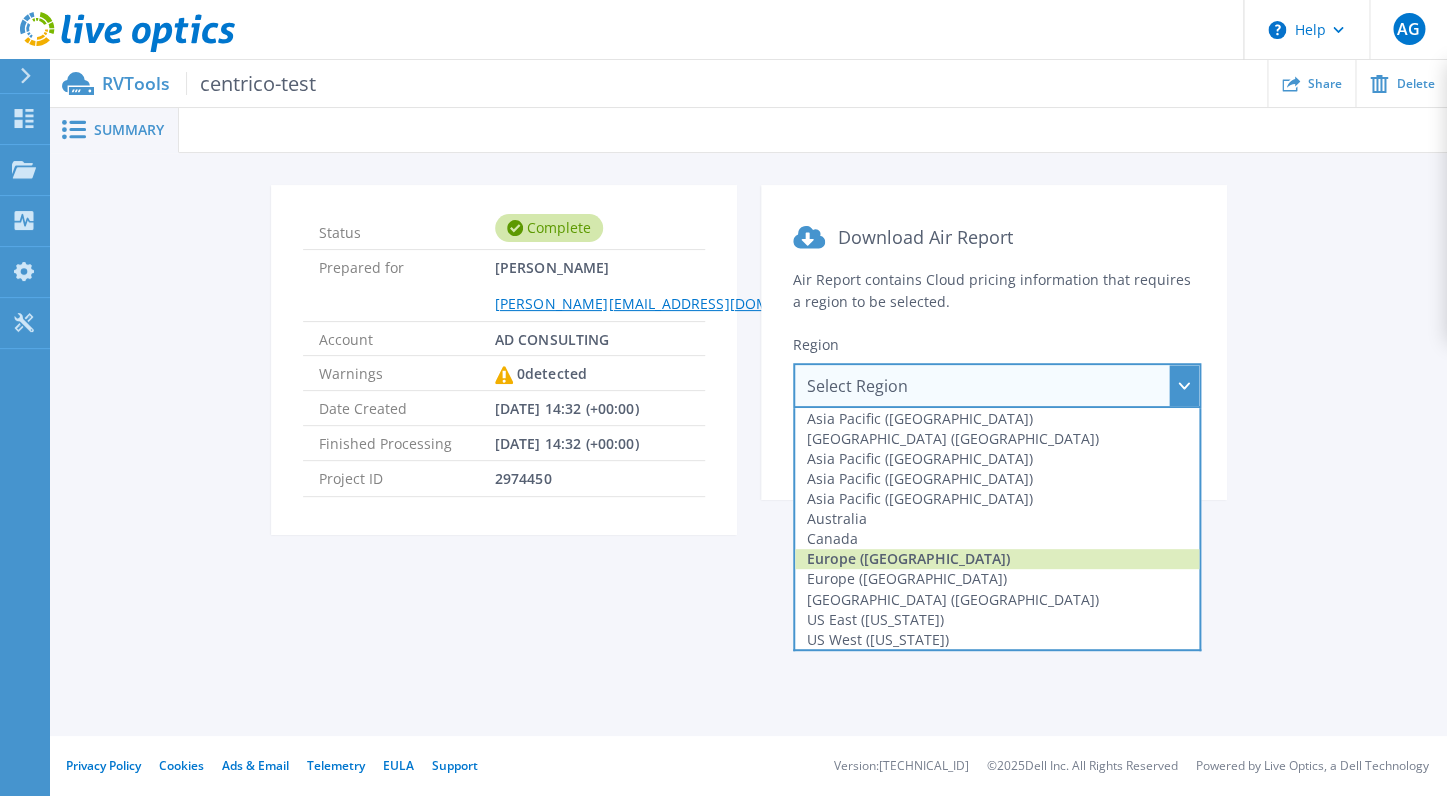 click on "Europe ([GEOGRAPHIC_DATA])" at bounding box center (997, 559) 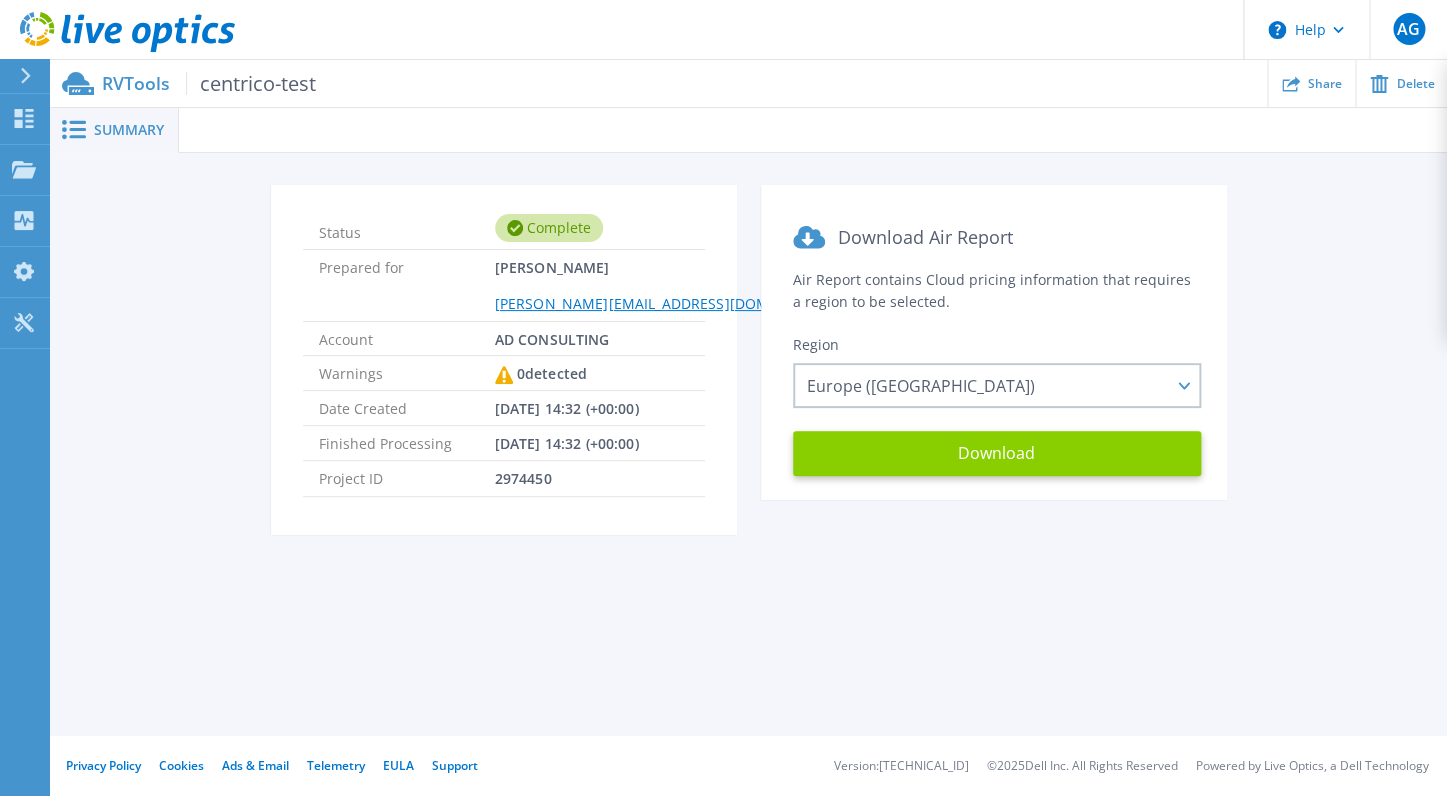 click on "Download" at bounding box center (997, 453) 